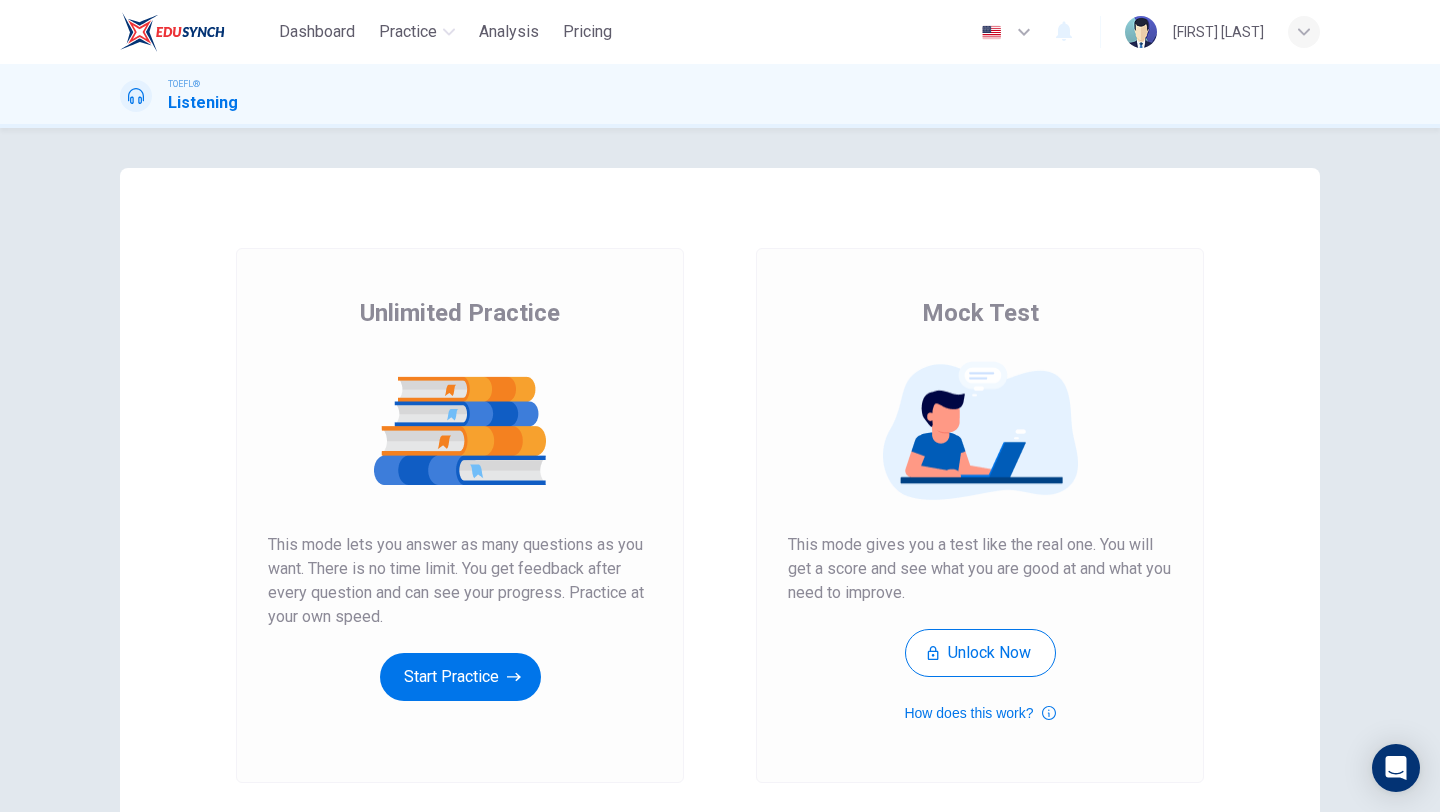 scroll, scrollTop: 0, scrollLeft: 0, axis: both 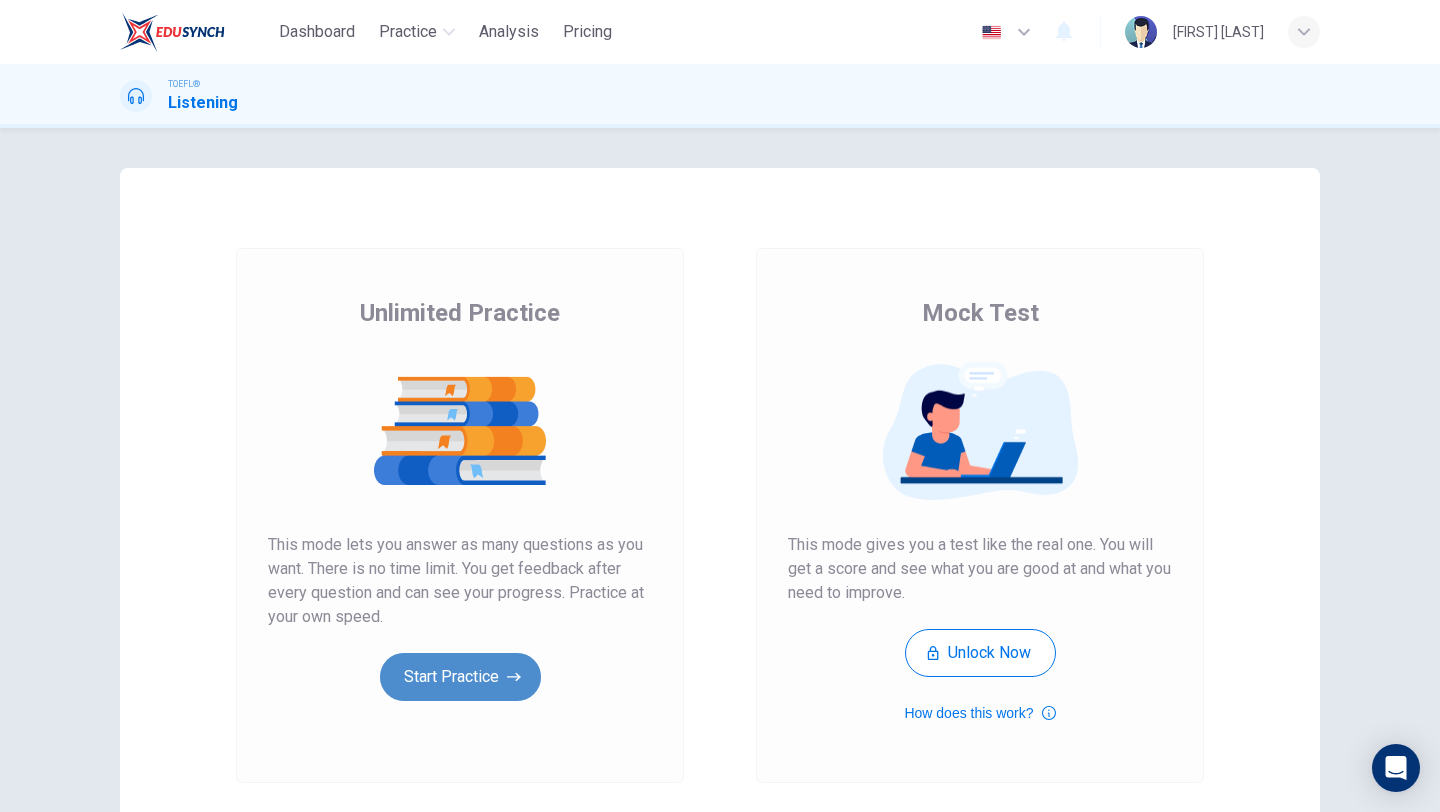 click on "Start Practice" at bounding box center [460, 677] 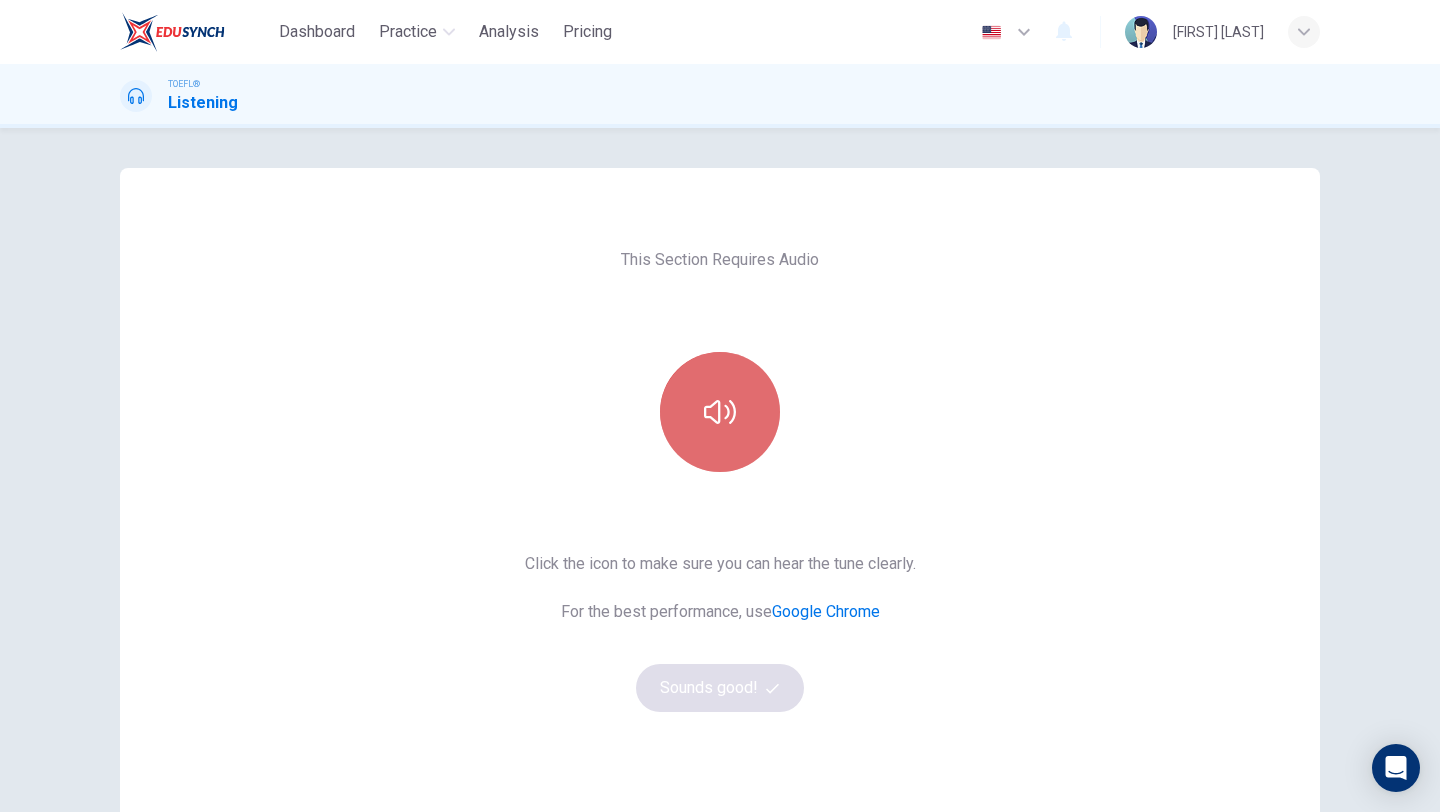 click 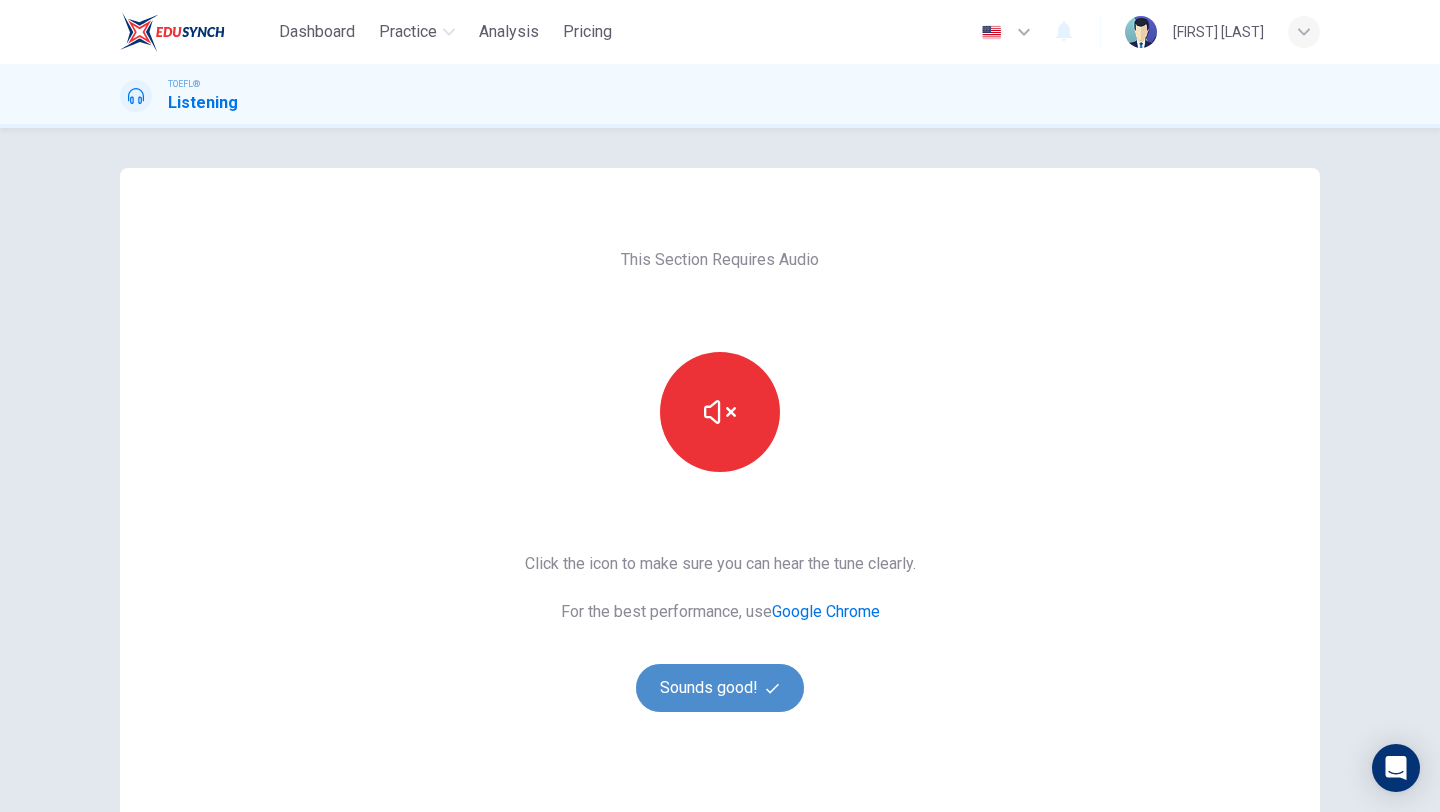 click on "Sounds good!" at bounding box center [720, 688] 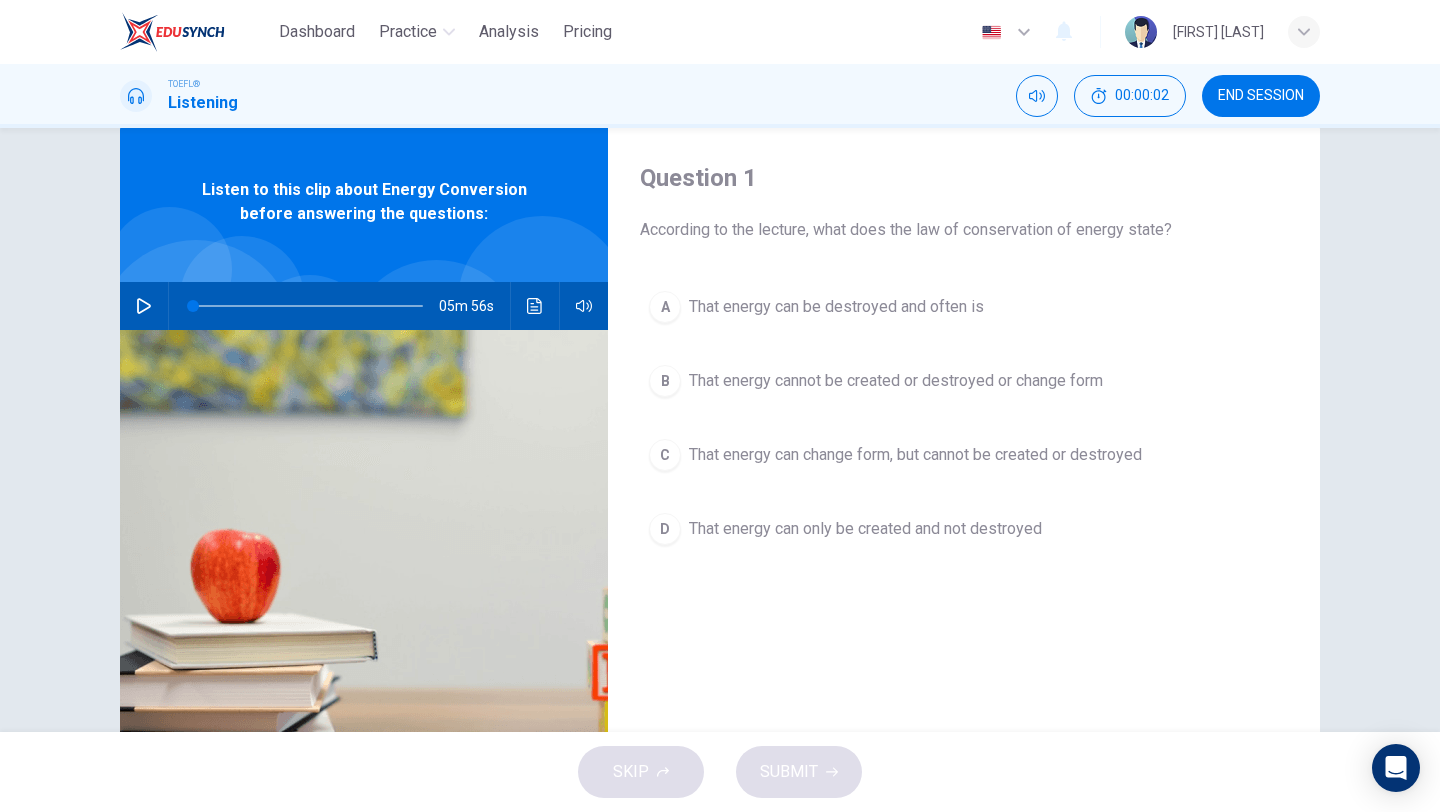 scroll, scrollTop: 47, scrollLeft: 0, axis: vertical 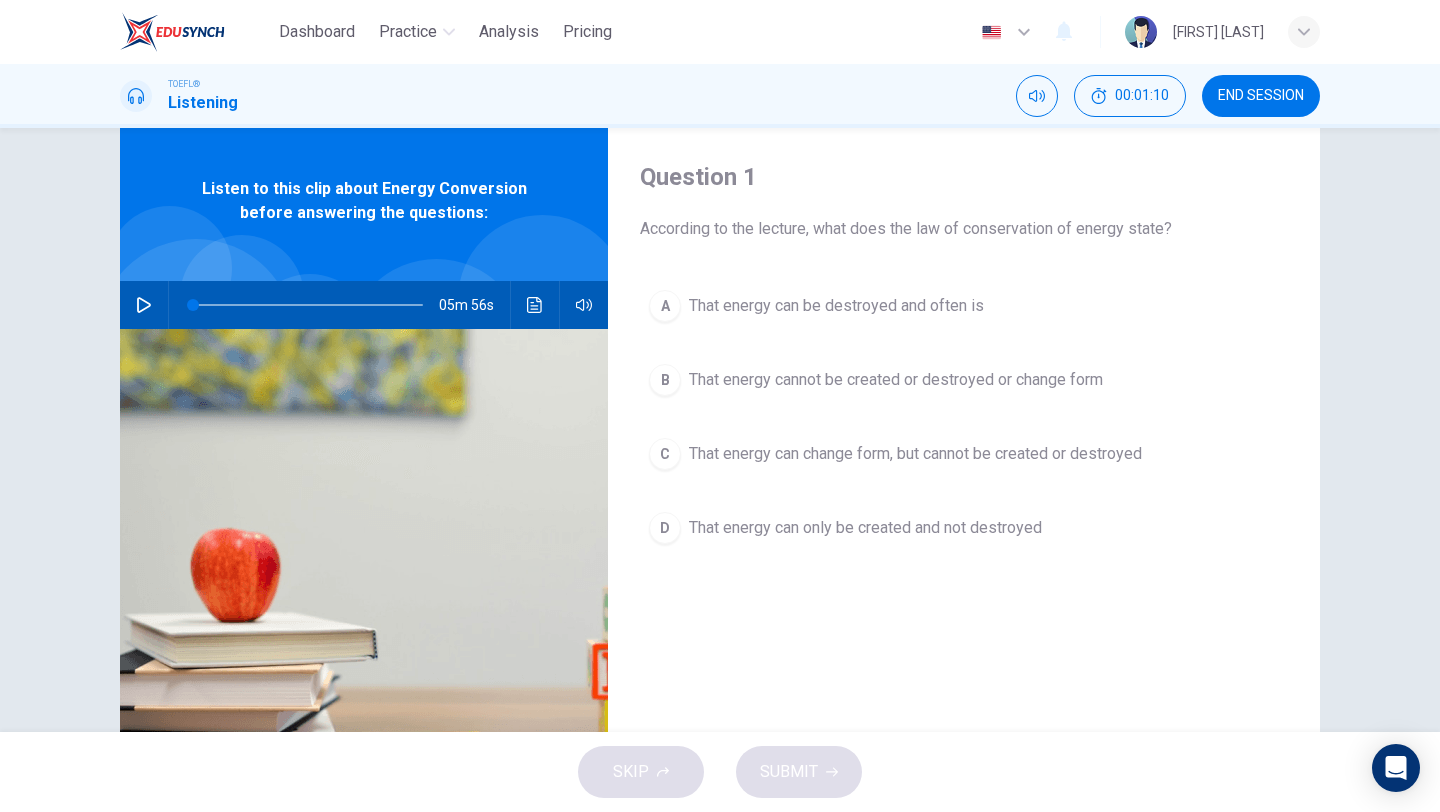 click 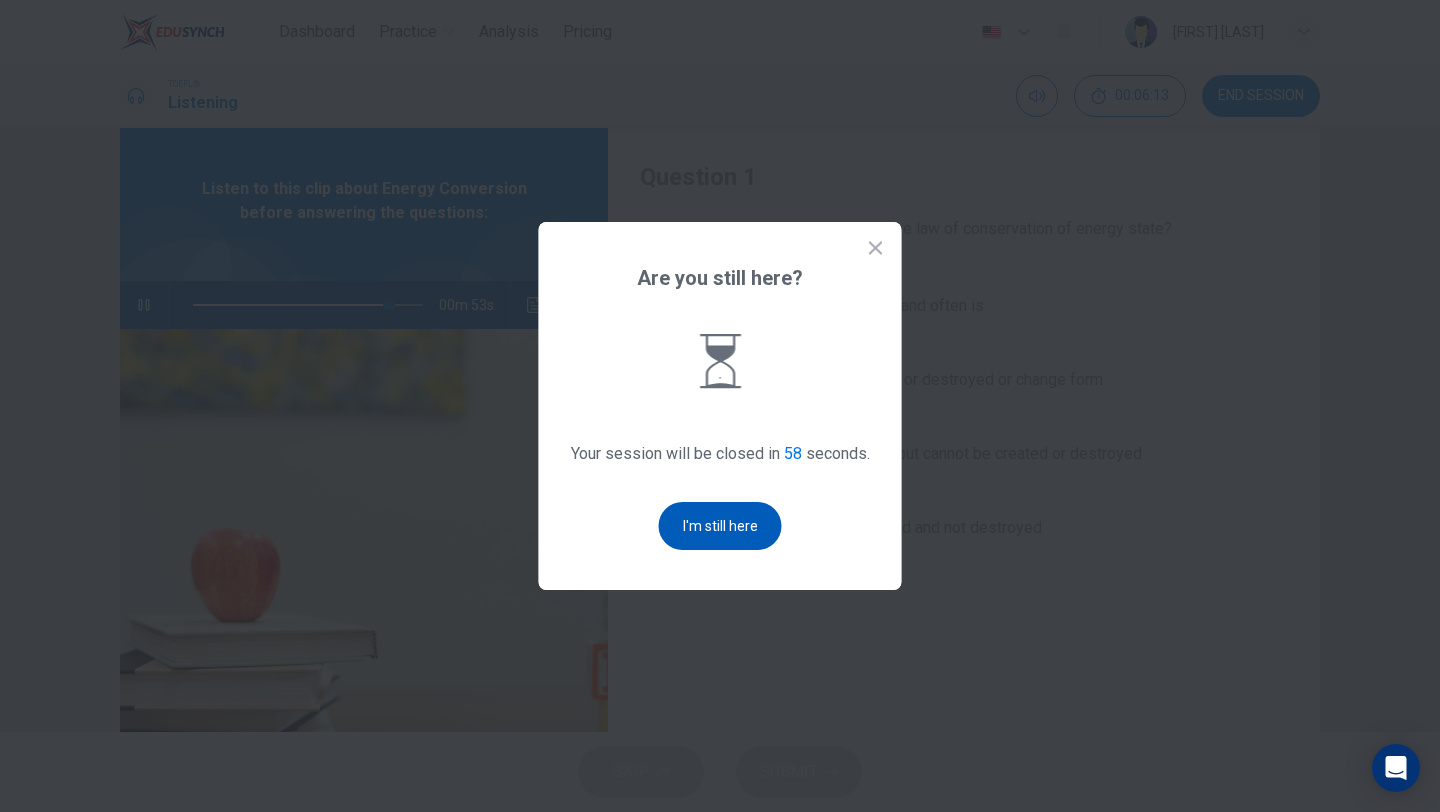 click on "I'm still here" at bounding box center (720, 526) 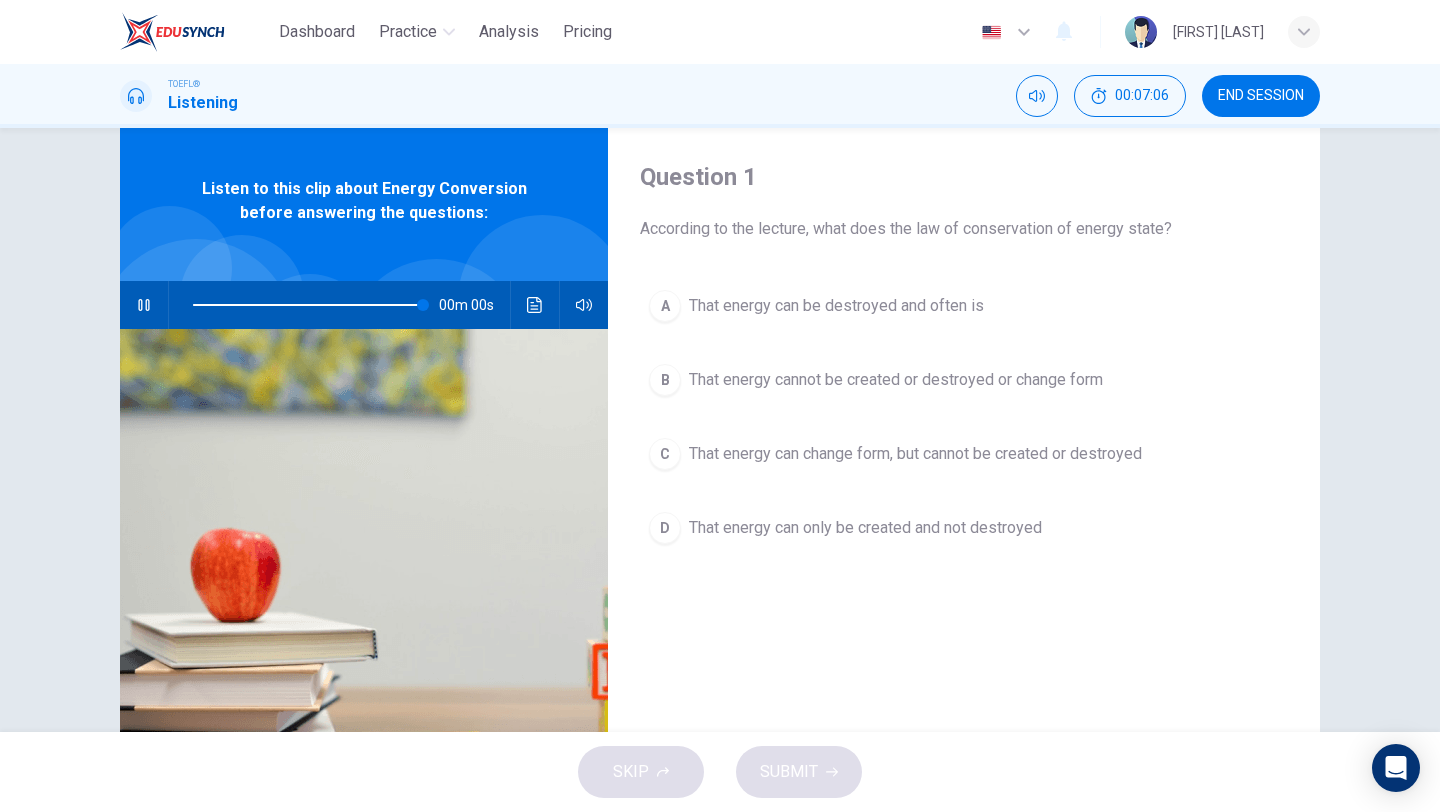 type on "0" 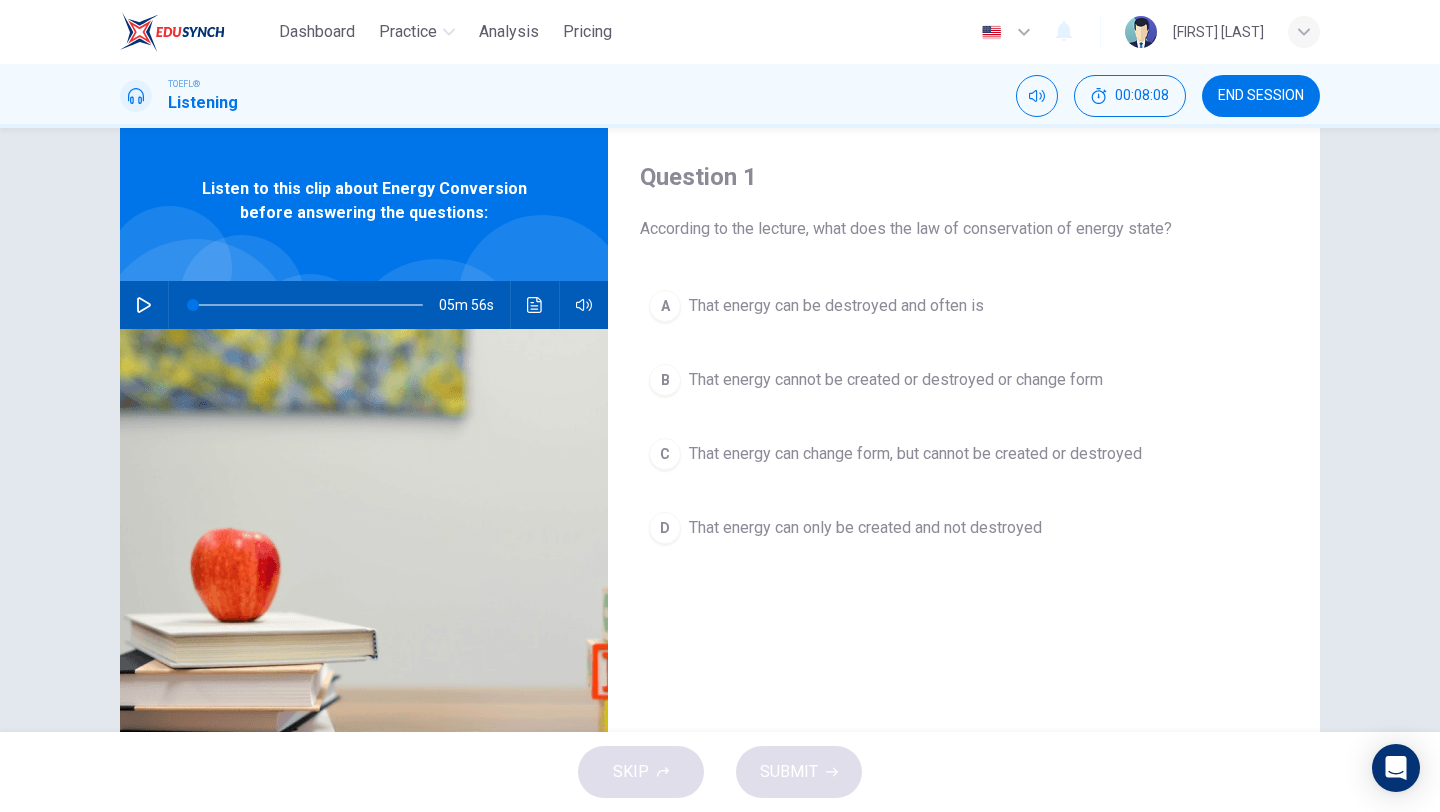 click on "That energy can change form, but cannot be created or destroyed" at bounding box center [915, 454] 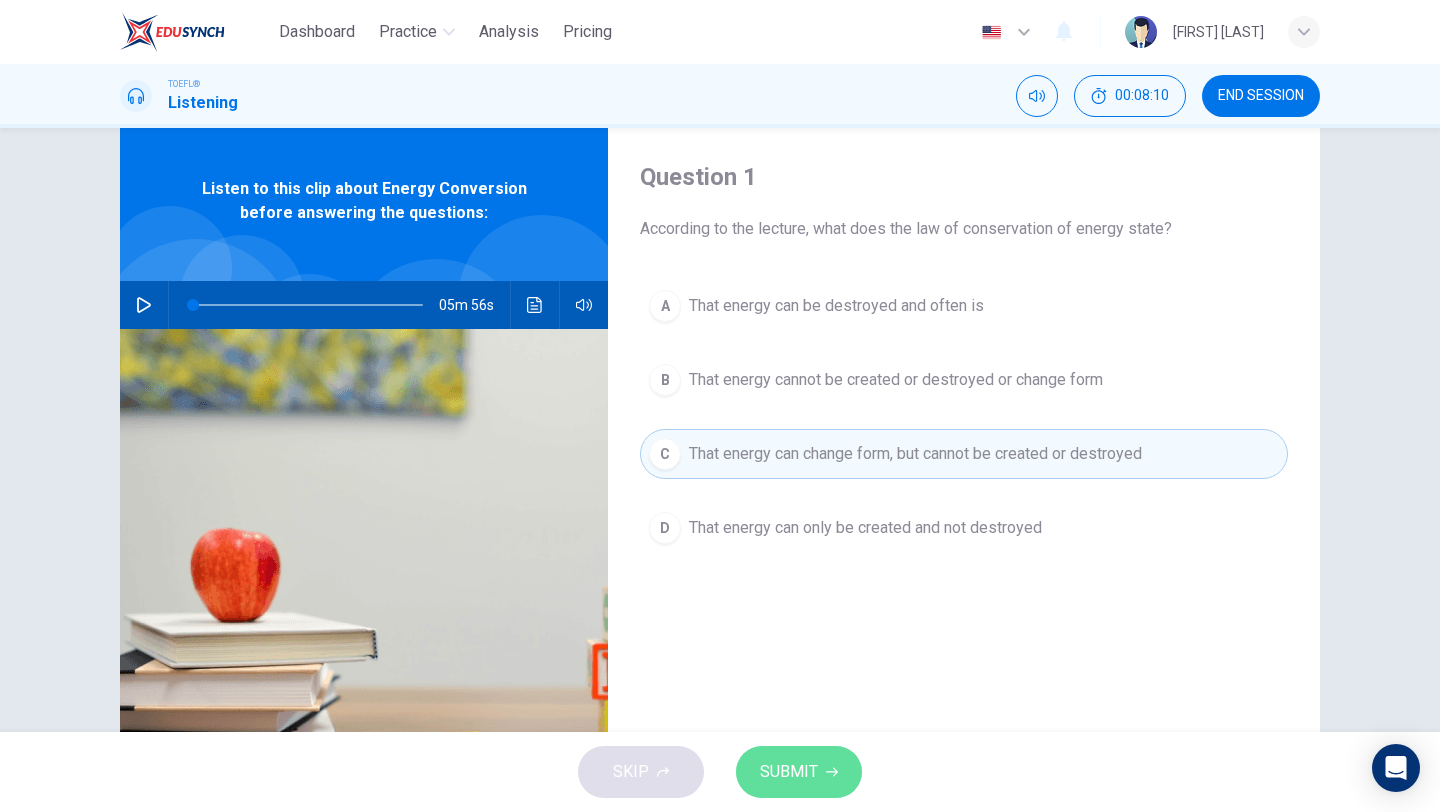 click on "SUBMIT" at bounding box center [799, 772] 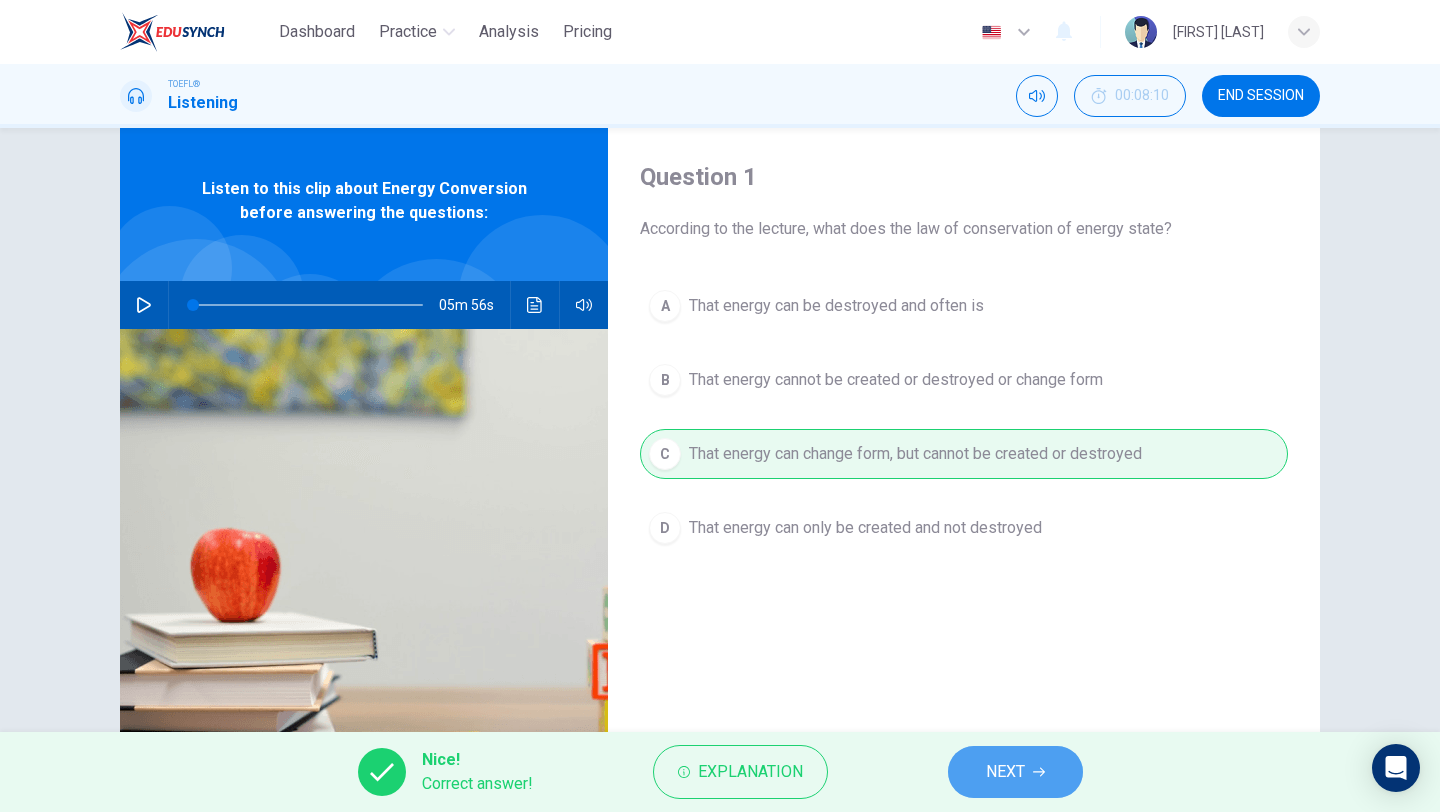 click on "NEXT" at bounding box center (1005, 772) 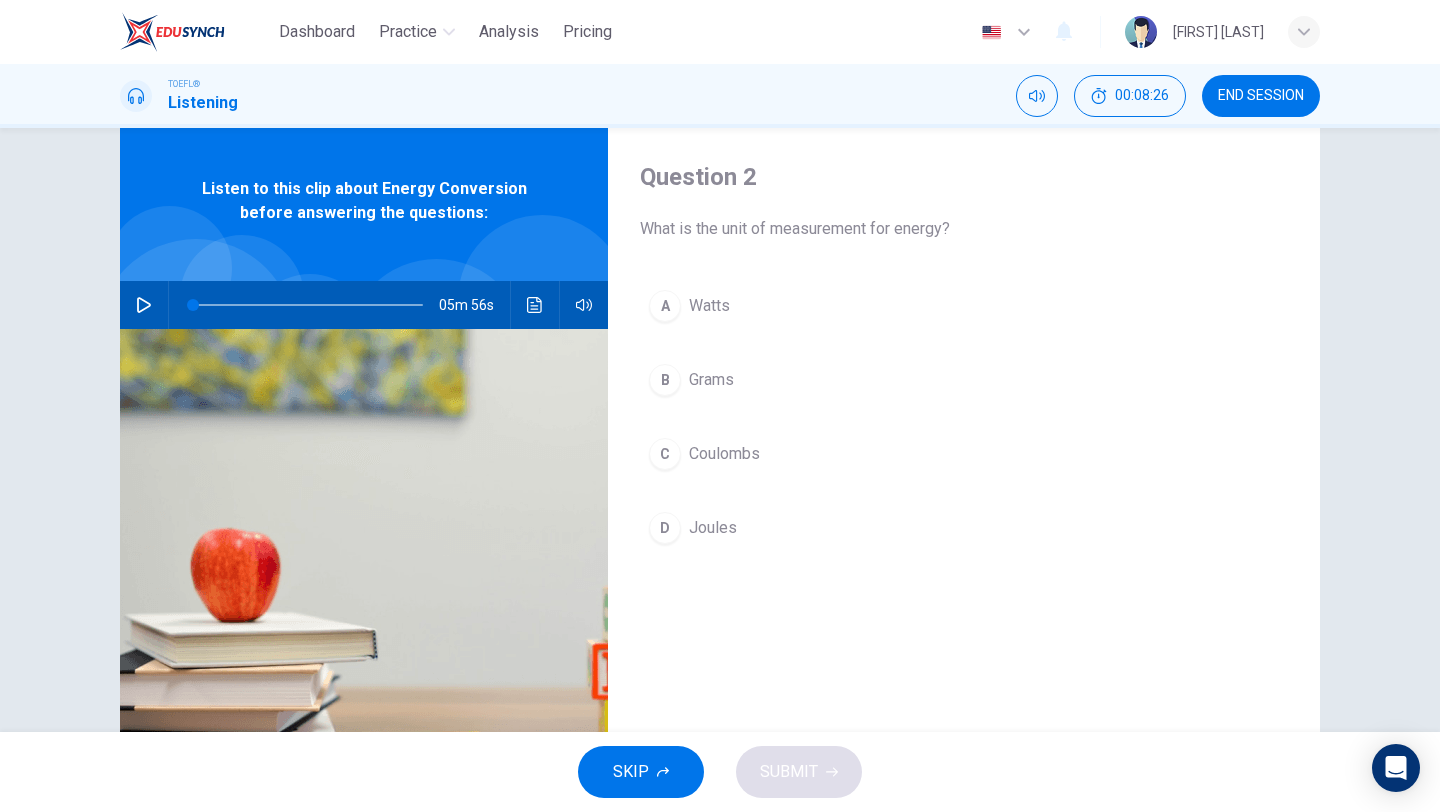 click on "Joules" at bounding box center [713, 528] 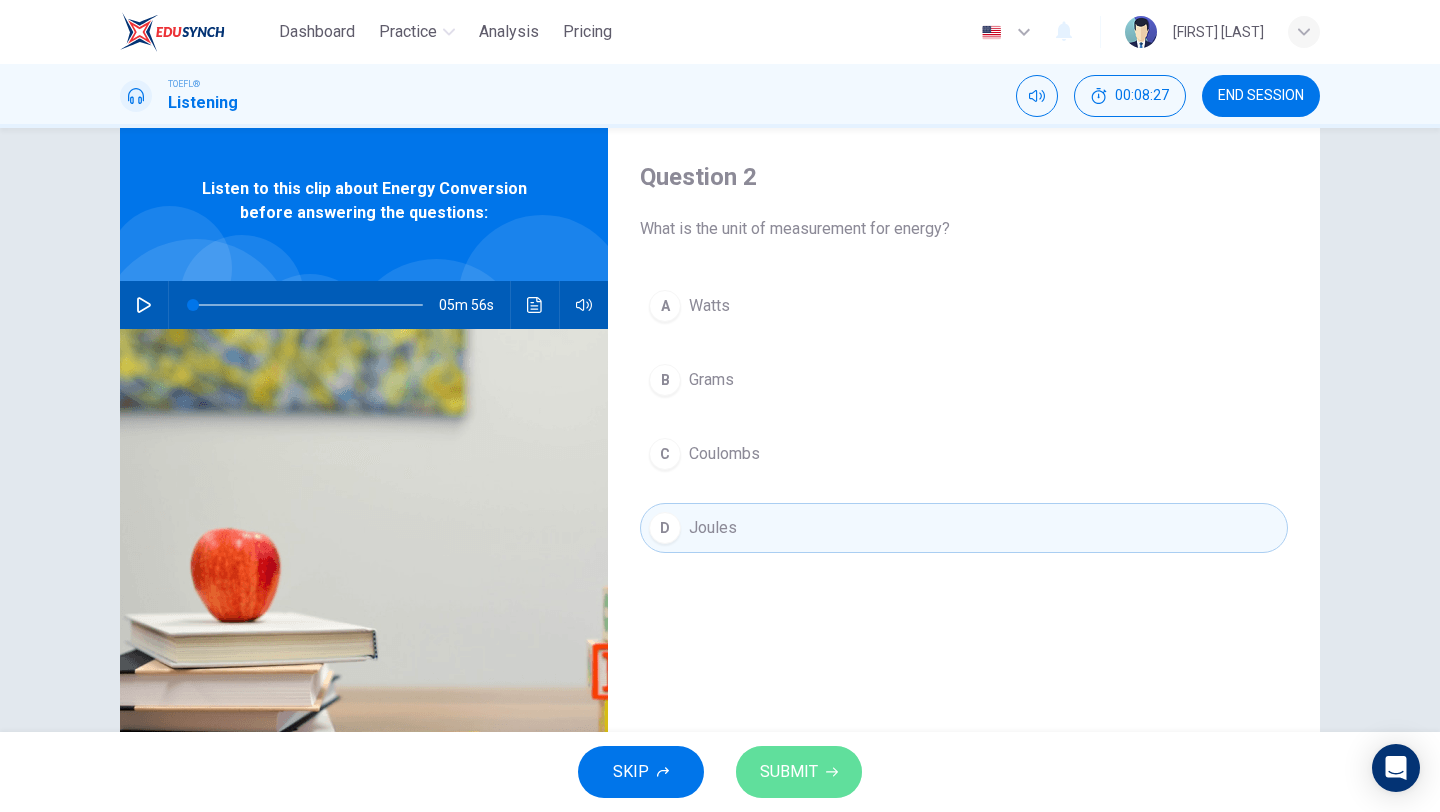 click on "SUBMIT" at bounding box center (789, 772) 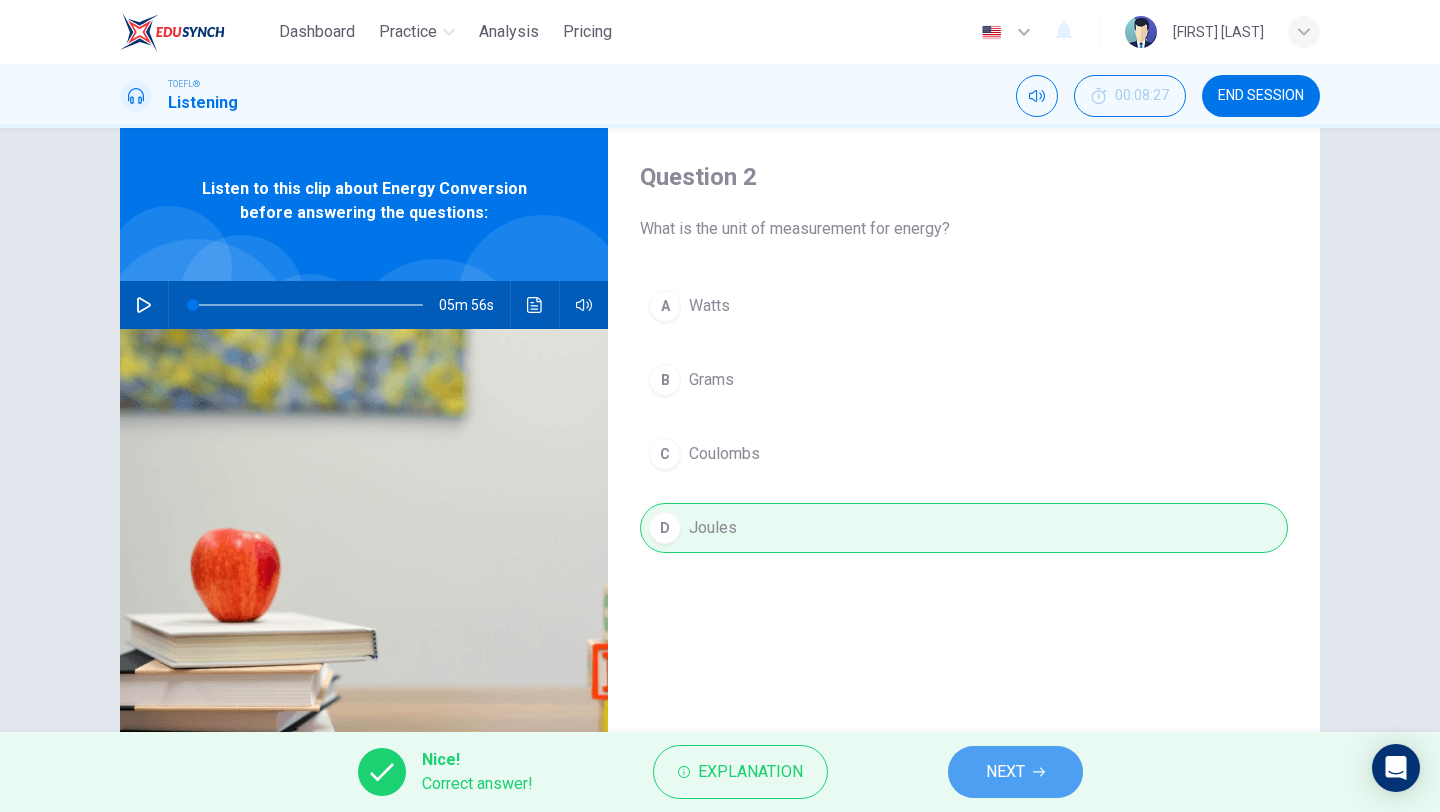 click on "NEXT" at bounding box center (1015, 772) 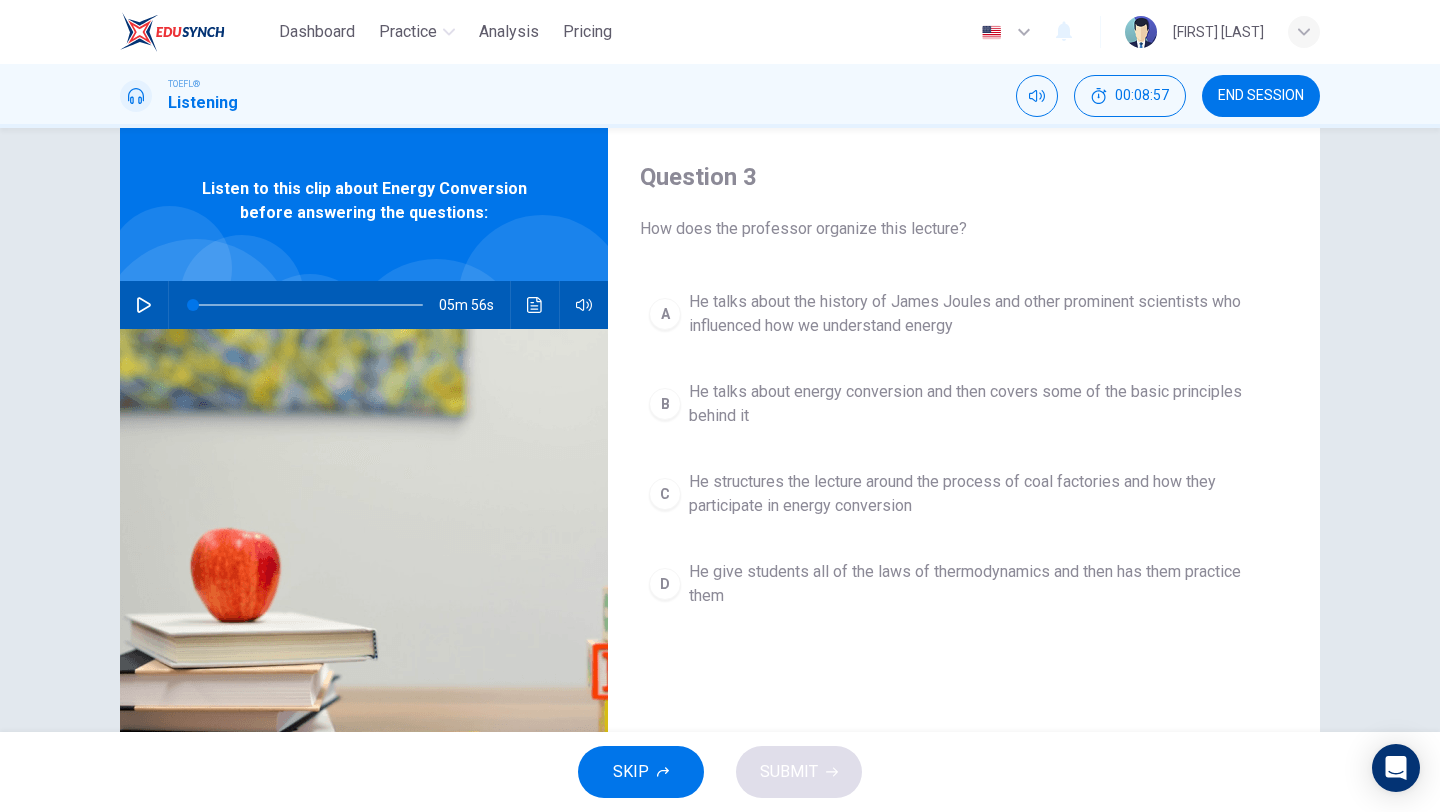 click on "He talks about energy conversion and then covers some of the basic principles behind it" at bounding box center [984, 404] 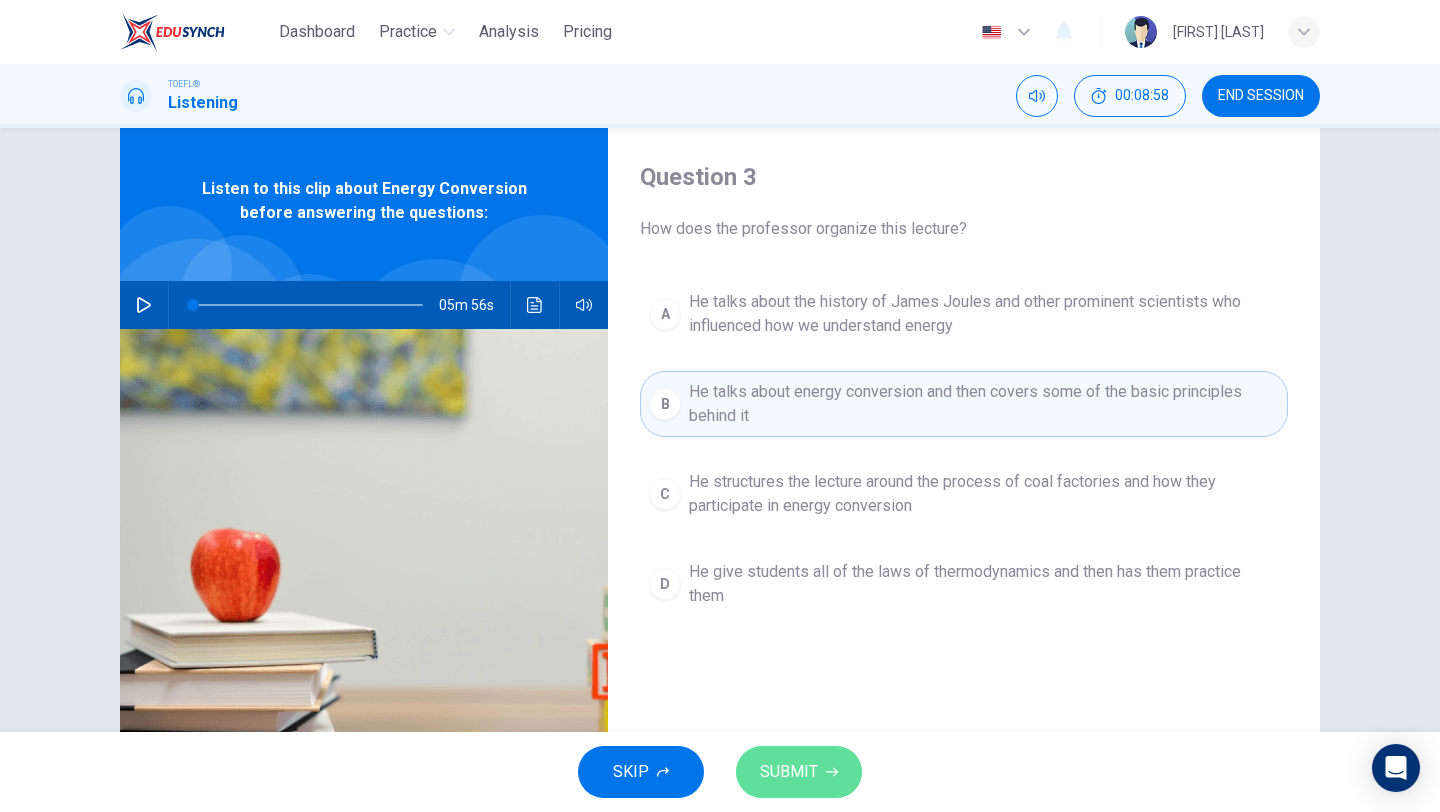 click on "SUBMIT" at bounding box center (789, 772) 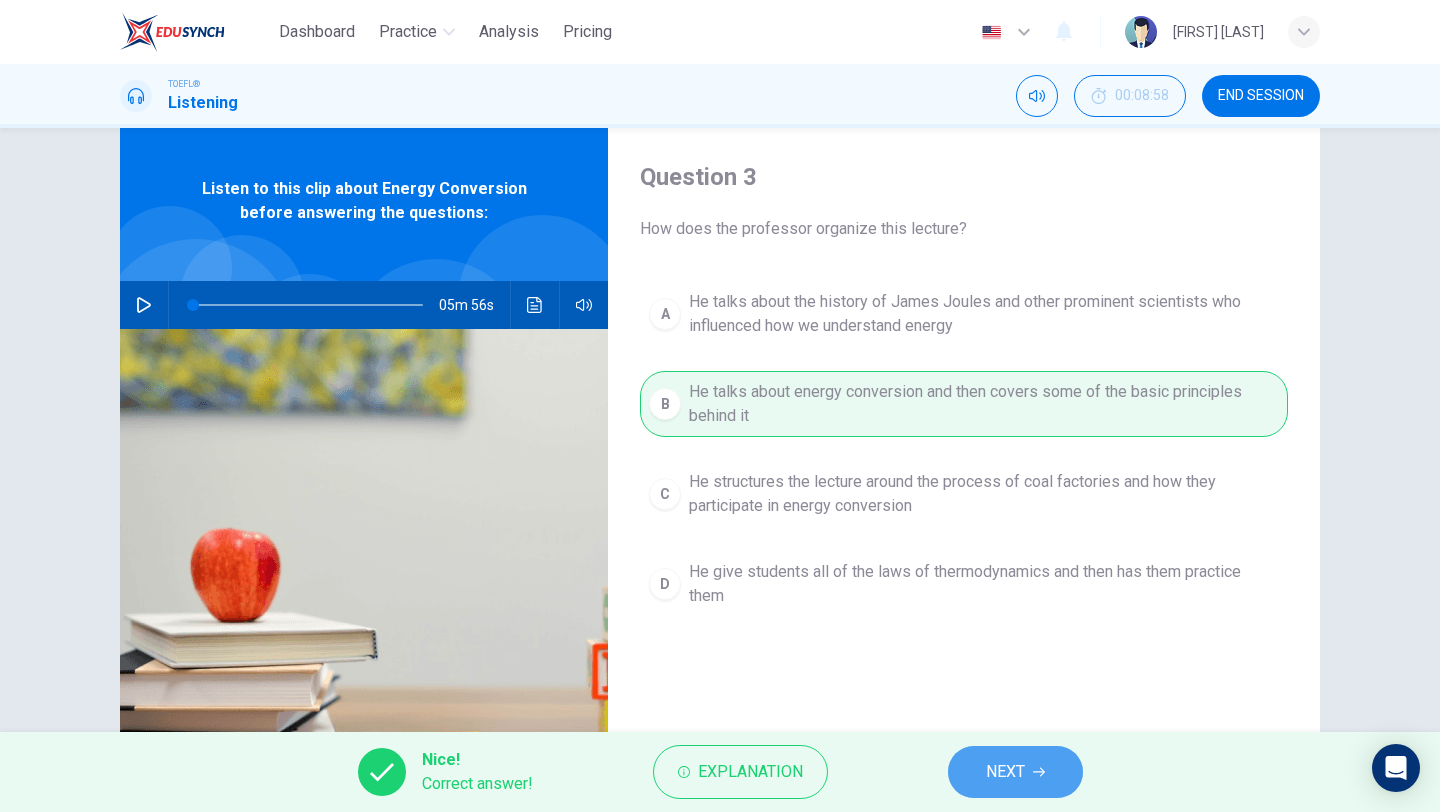 click on "NEXT" at bounding box center (1005, 772) 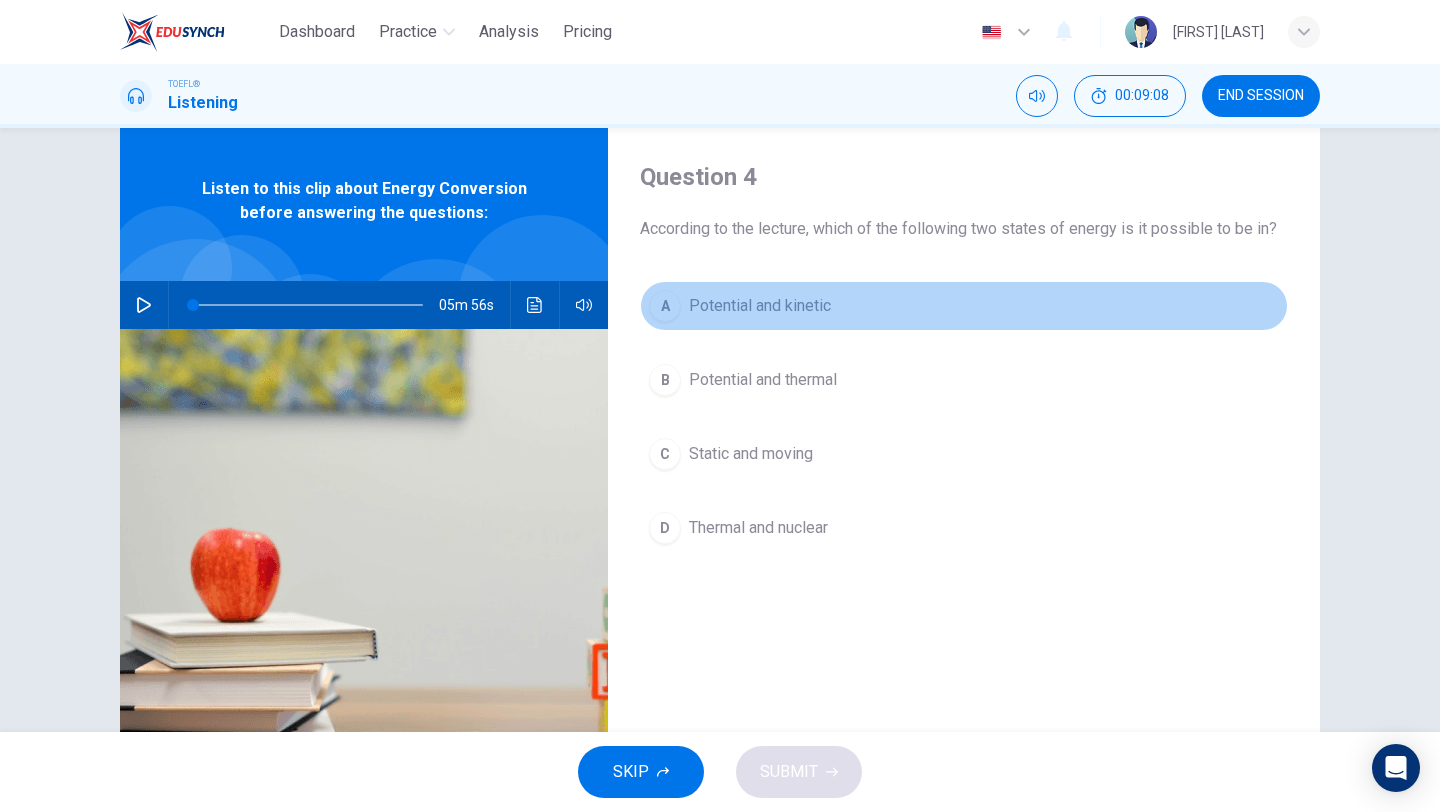 click on "Potential and kinetic" at bounding box center (760, 306) 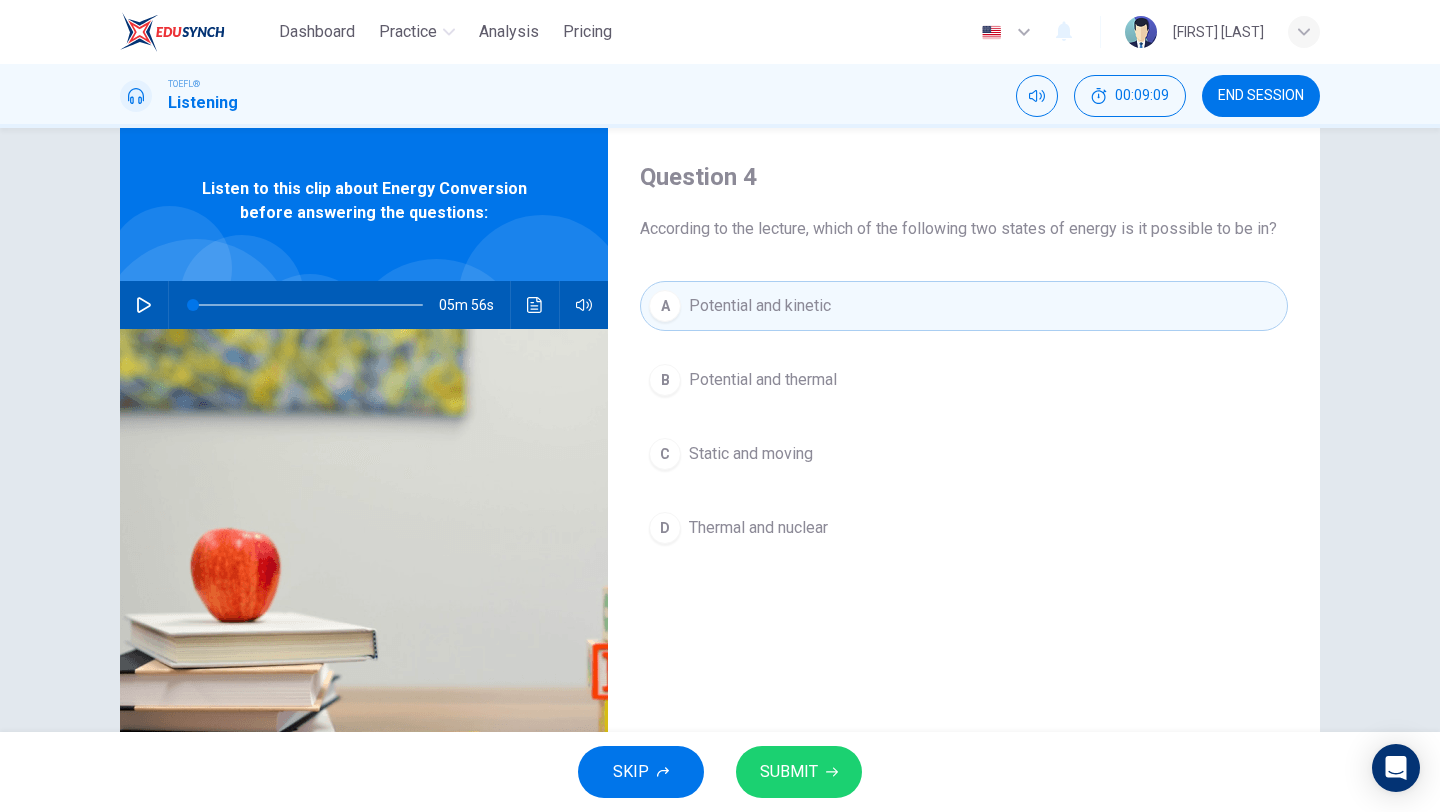 click on "SUBMIT" at bounding box center [799, 772] 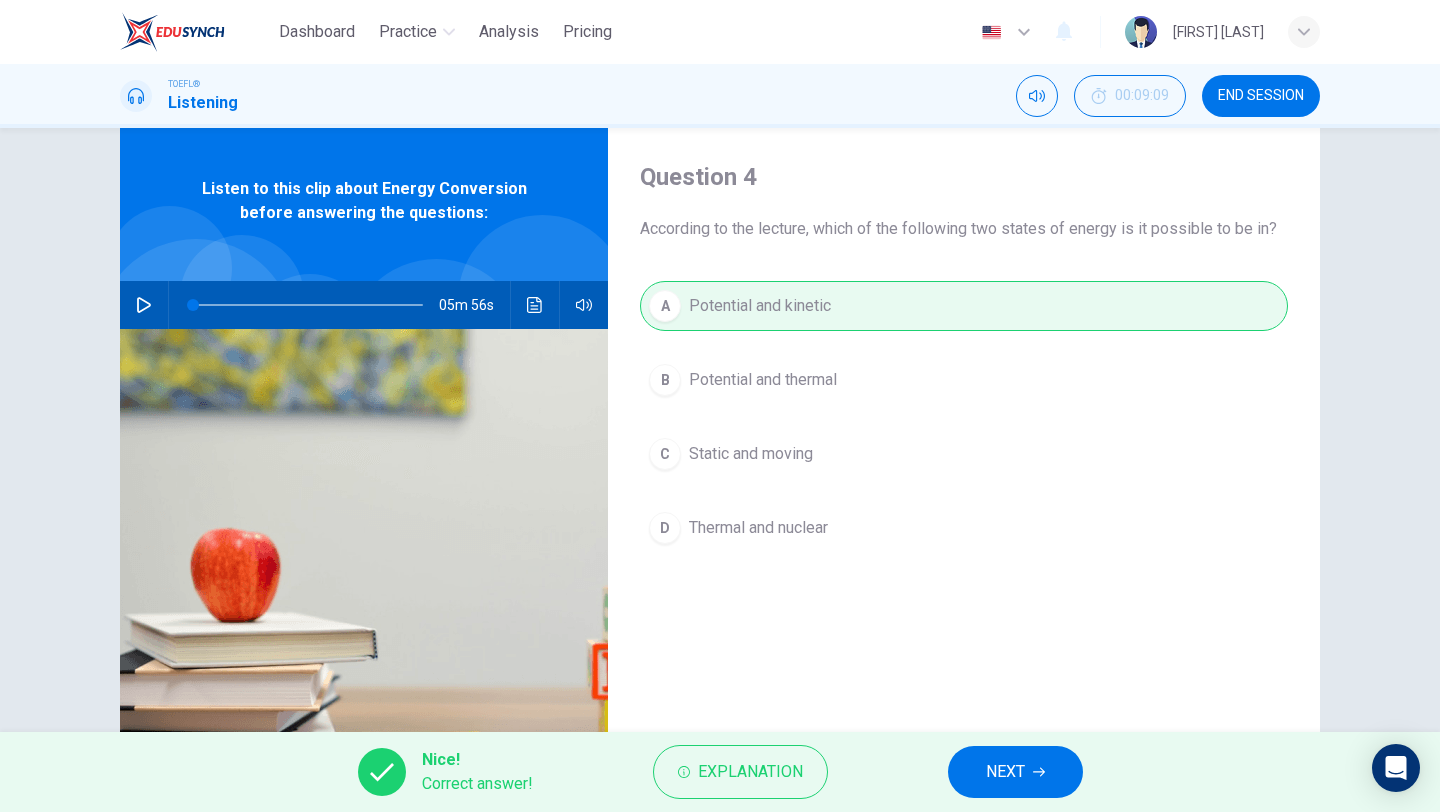 click on "NEXT" at bounding box center (1015, 772) 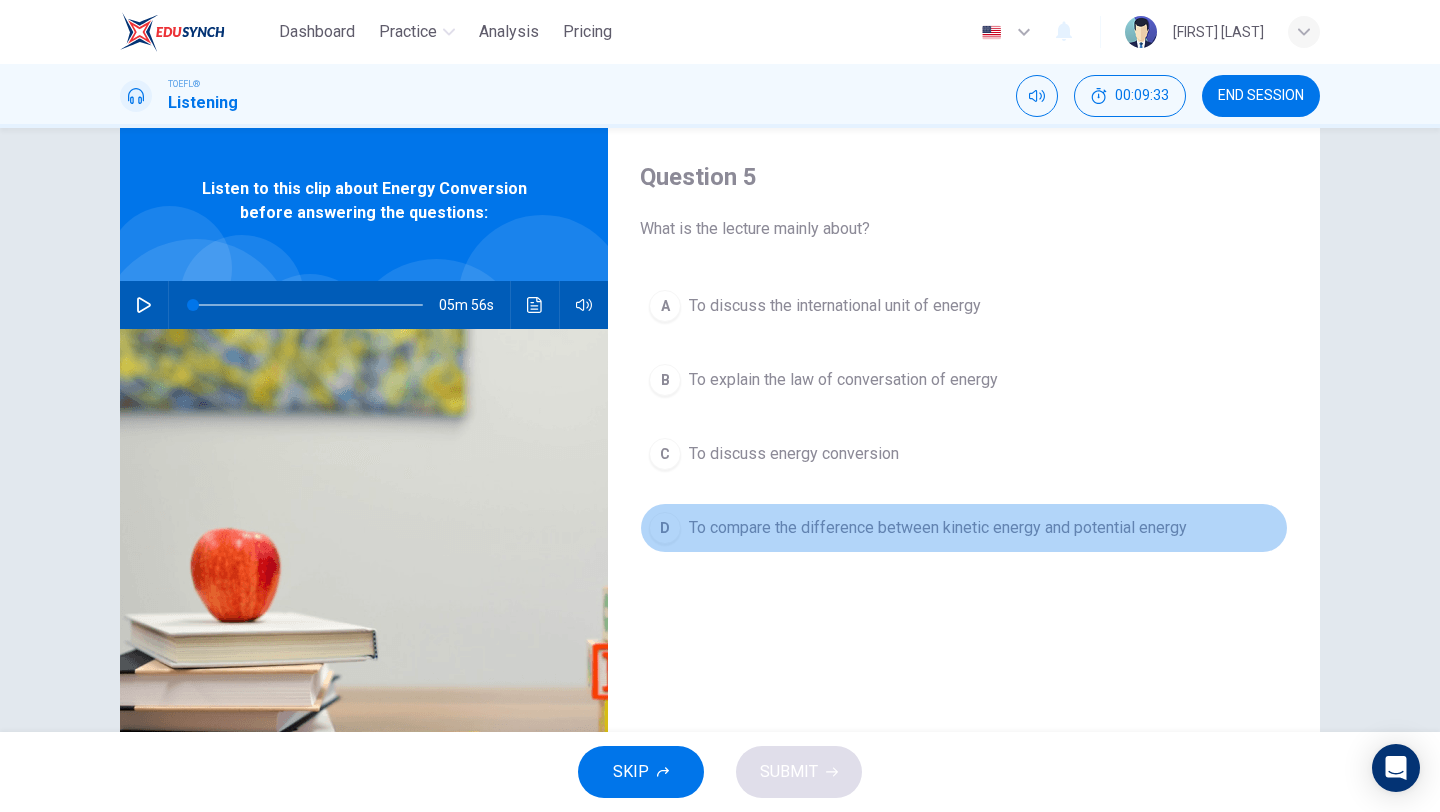 click on "To compare the difference between kinetic energy and potential energy" at bounding box center [938, 528] 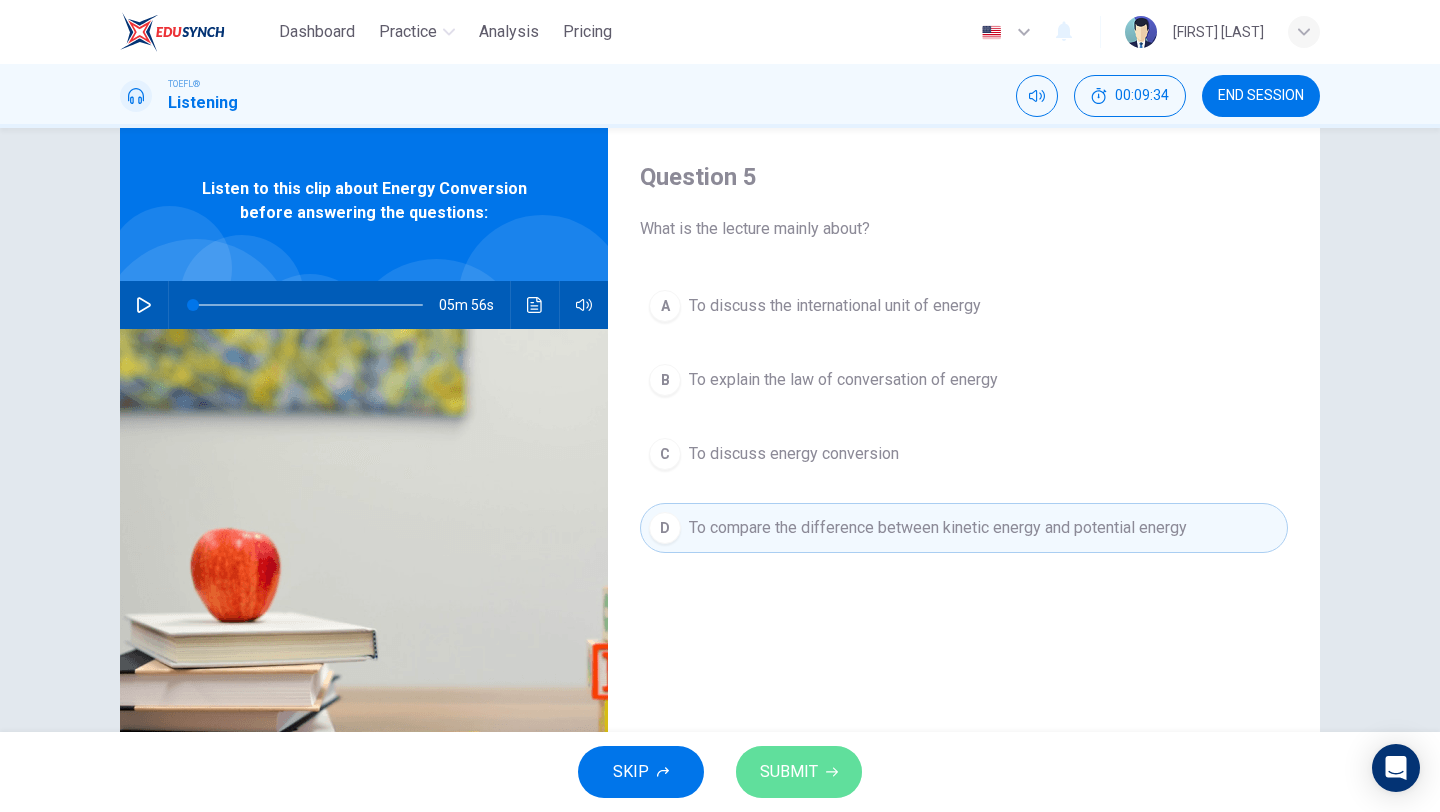 click on "SUBMIT" at bounding box center [799, 772] 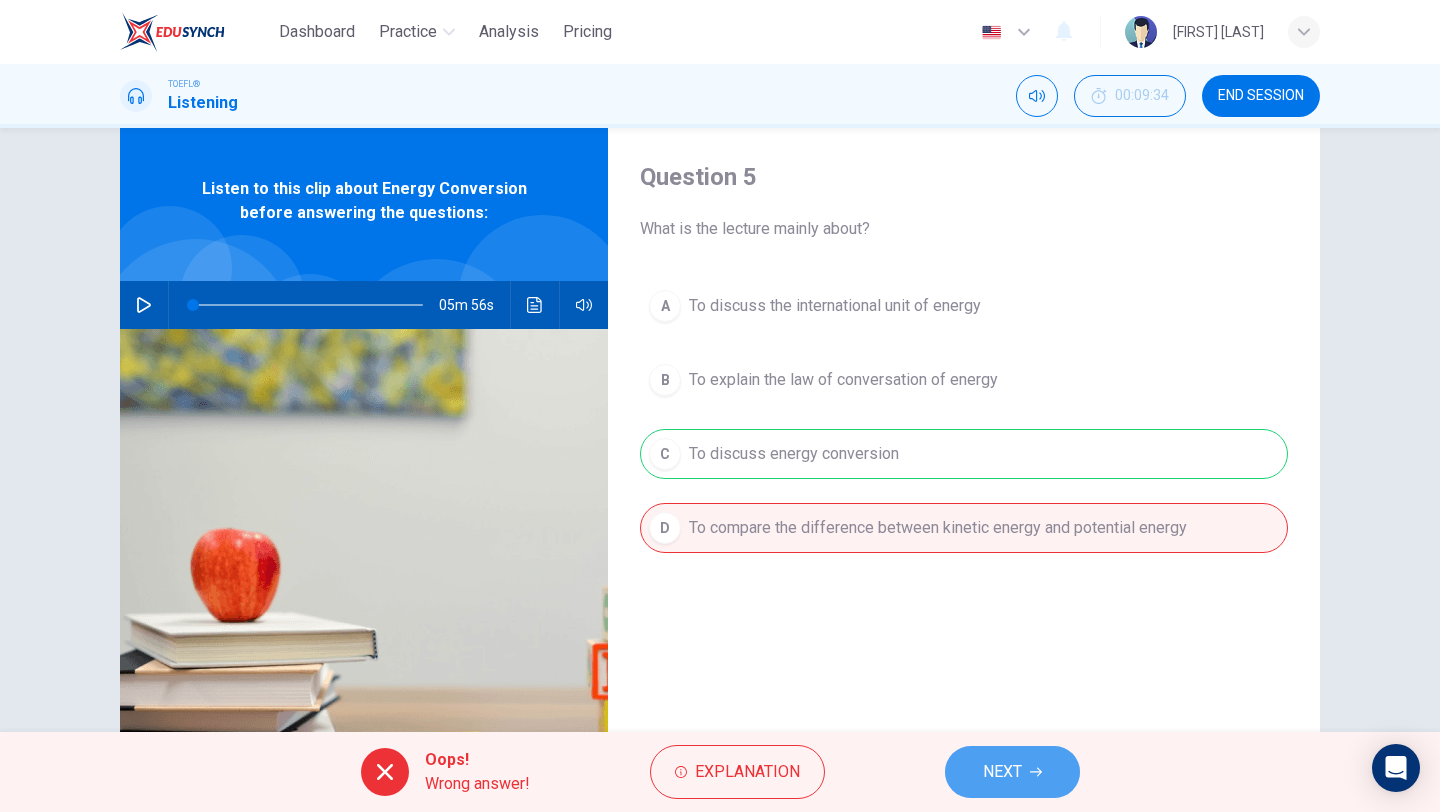click on "NEXT" at bounding box center (1002, 772) 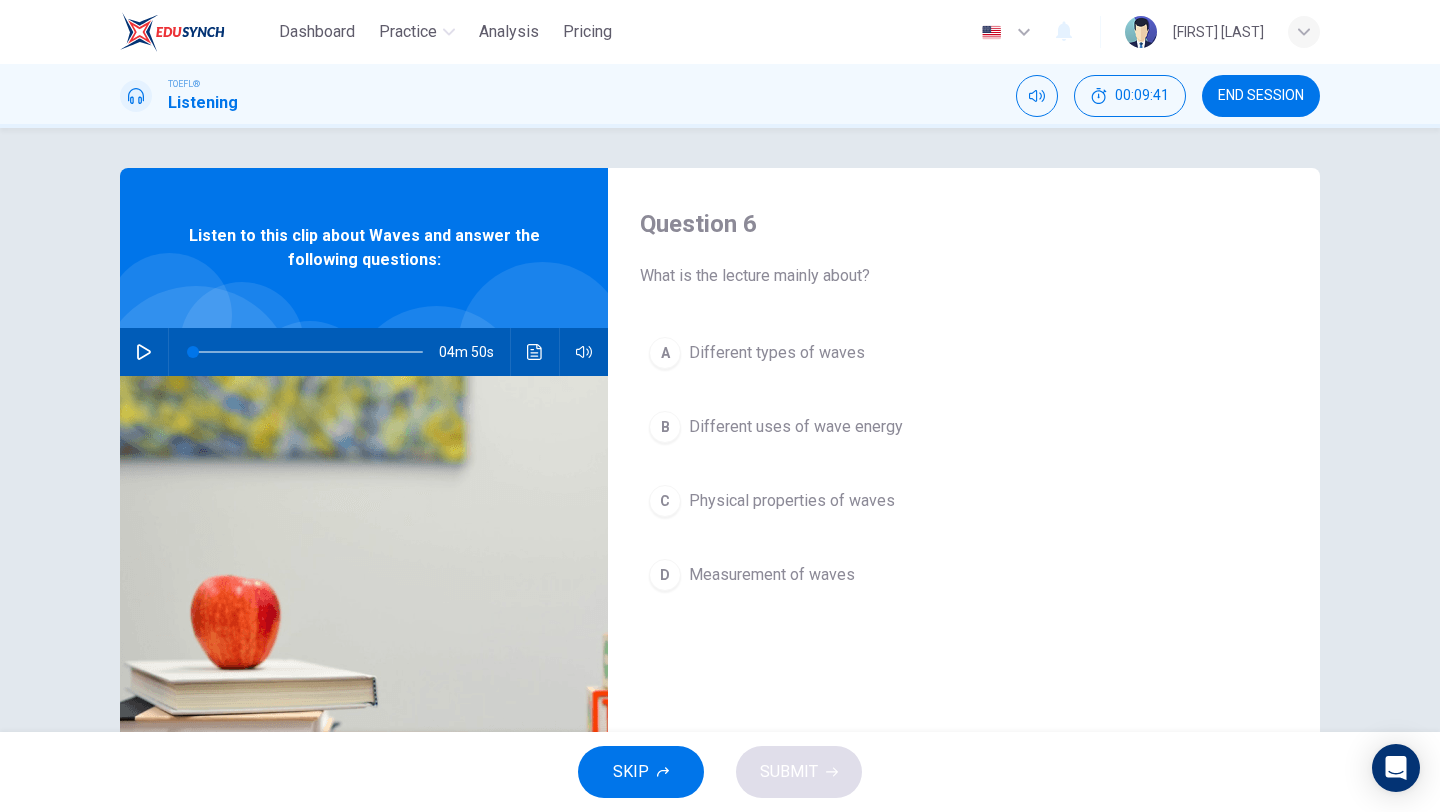 click on "END SESSION" at bounding box center [1261, 96] 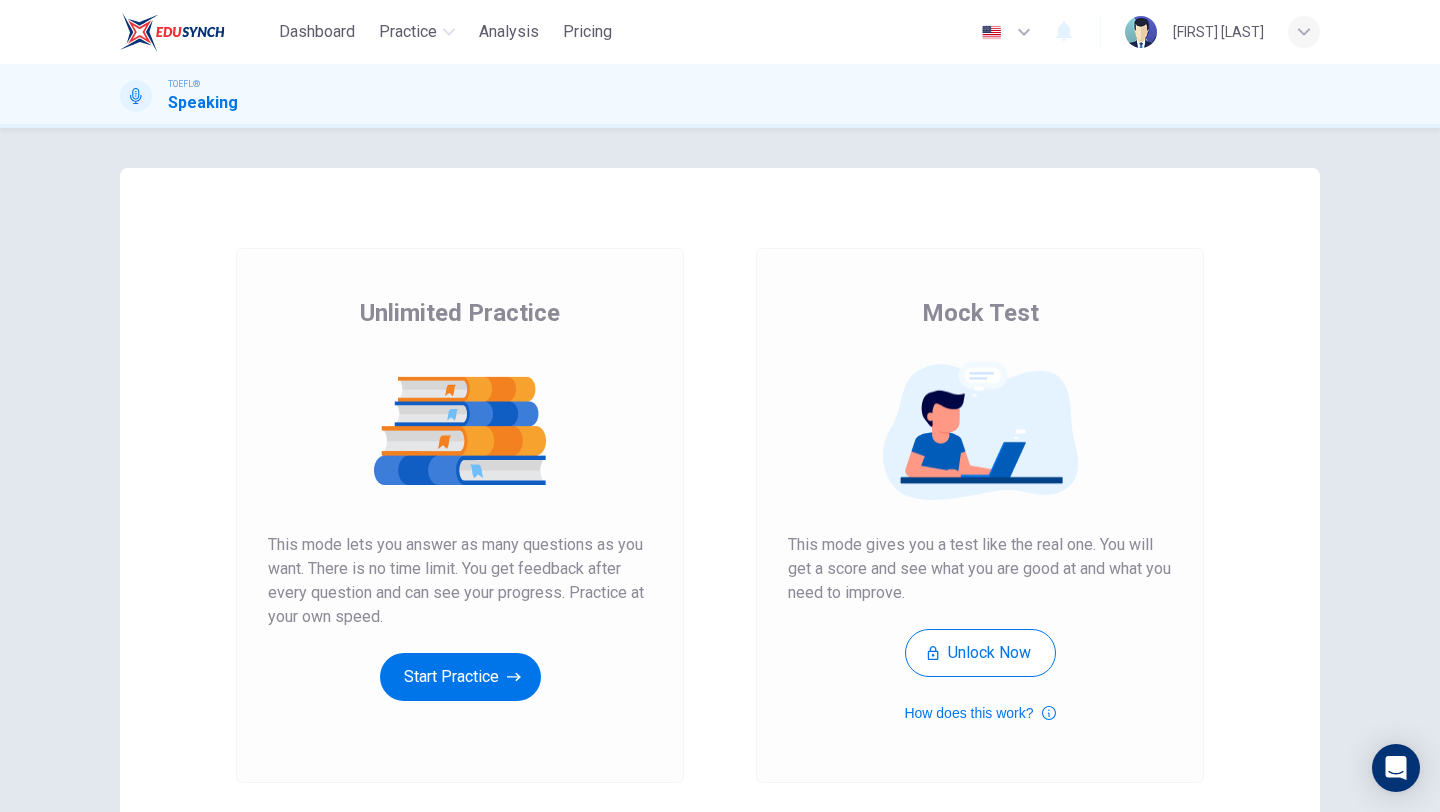 scroll, scrollTop: 0, scrollLeft: 0, axis: both 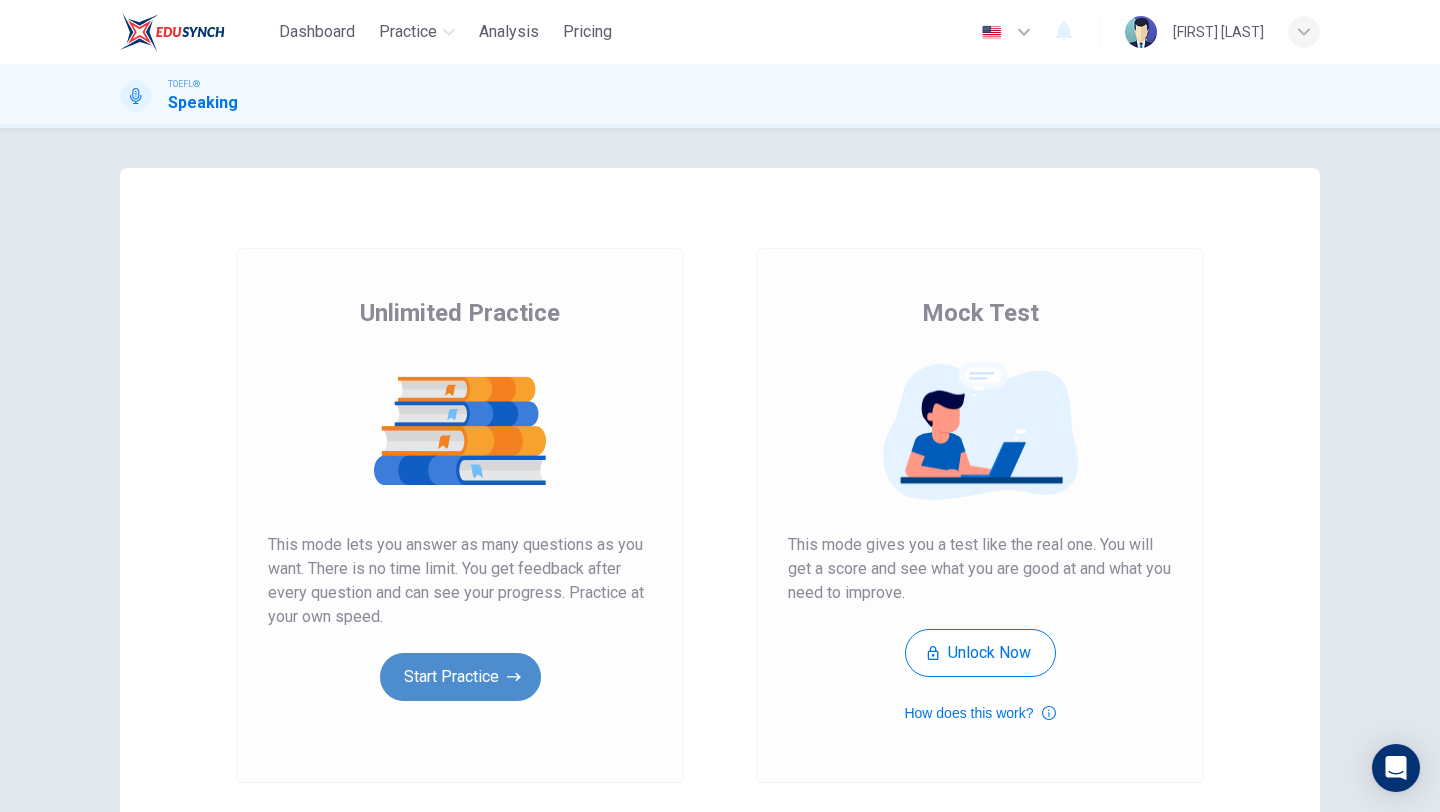 click on "Start Practice" at bounding box center (460, 677) 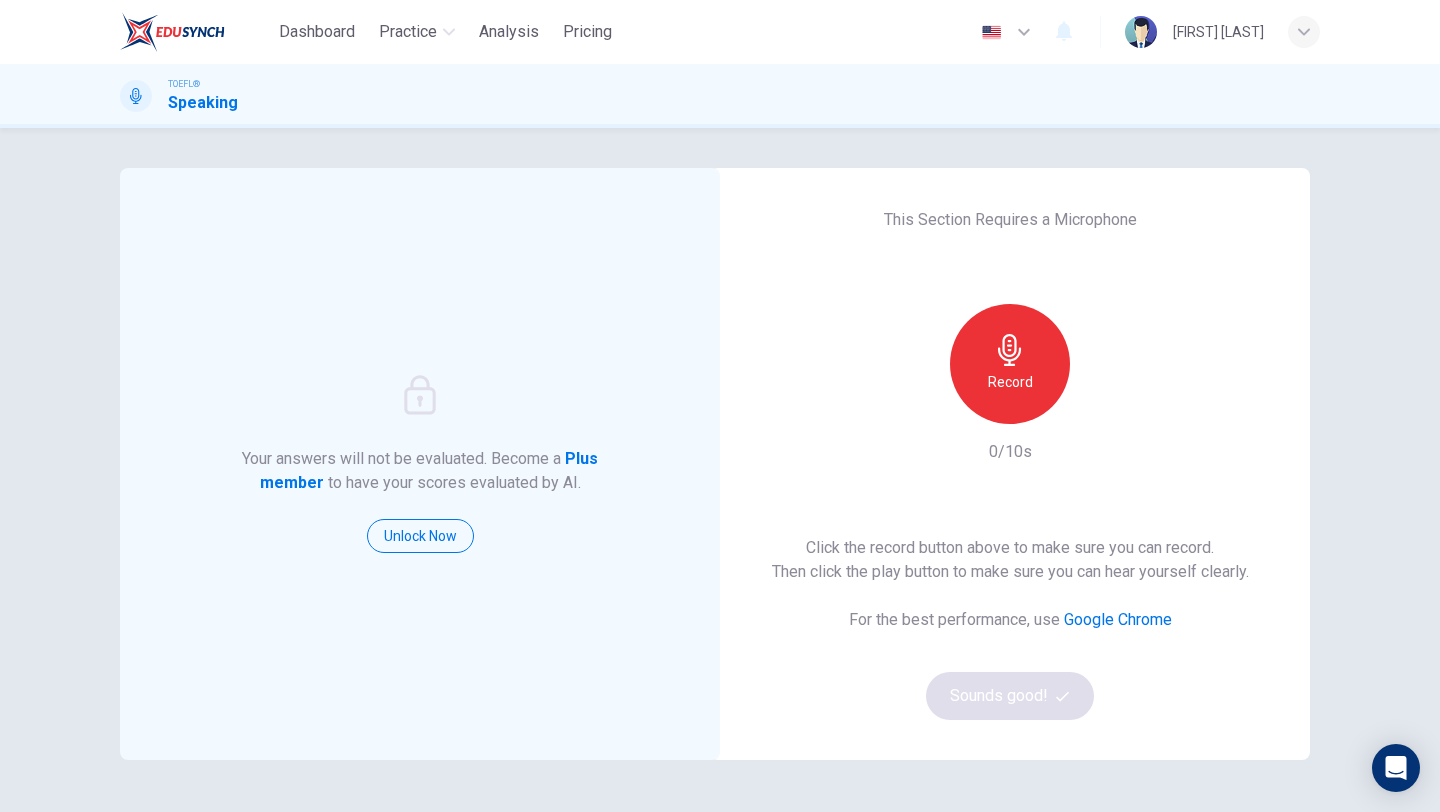 click on "Record" at bounding box center (1010, 364) 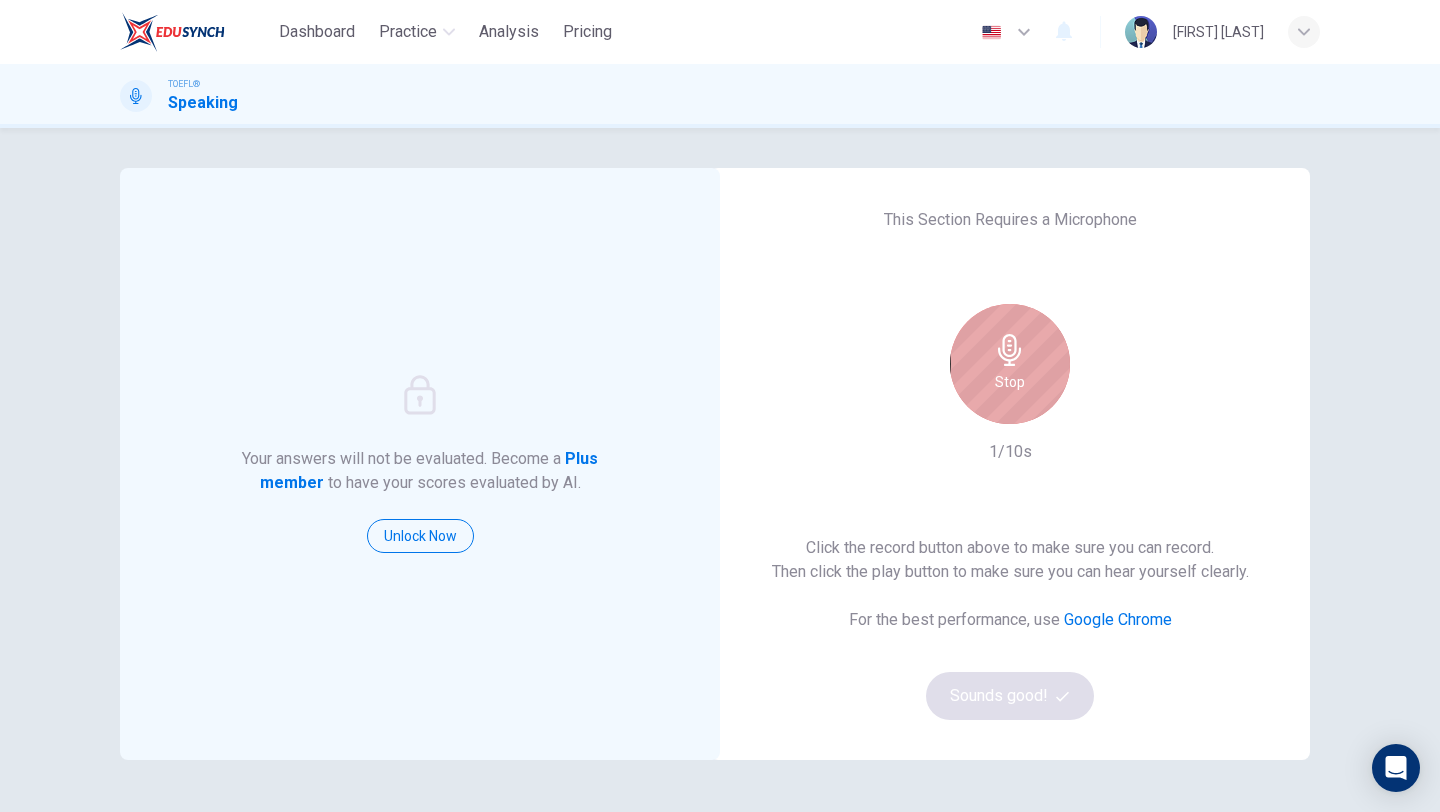 click on "Stop" at bounding box center [1010, 382] 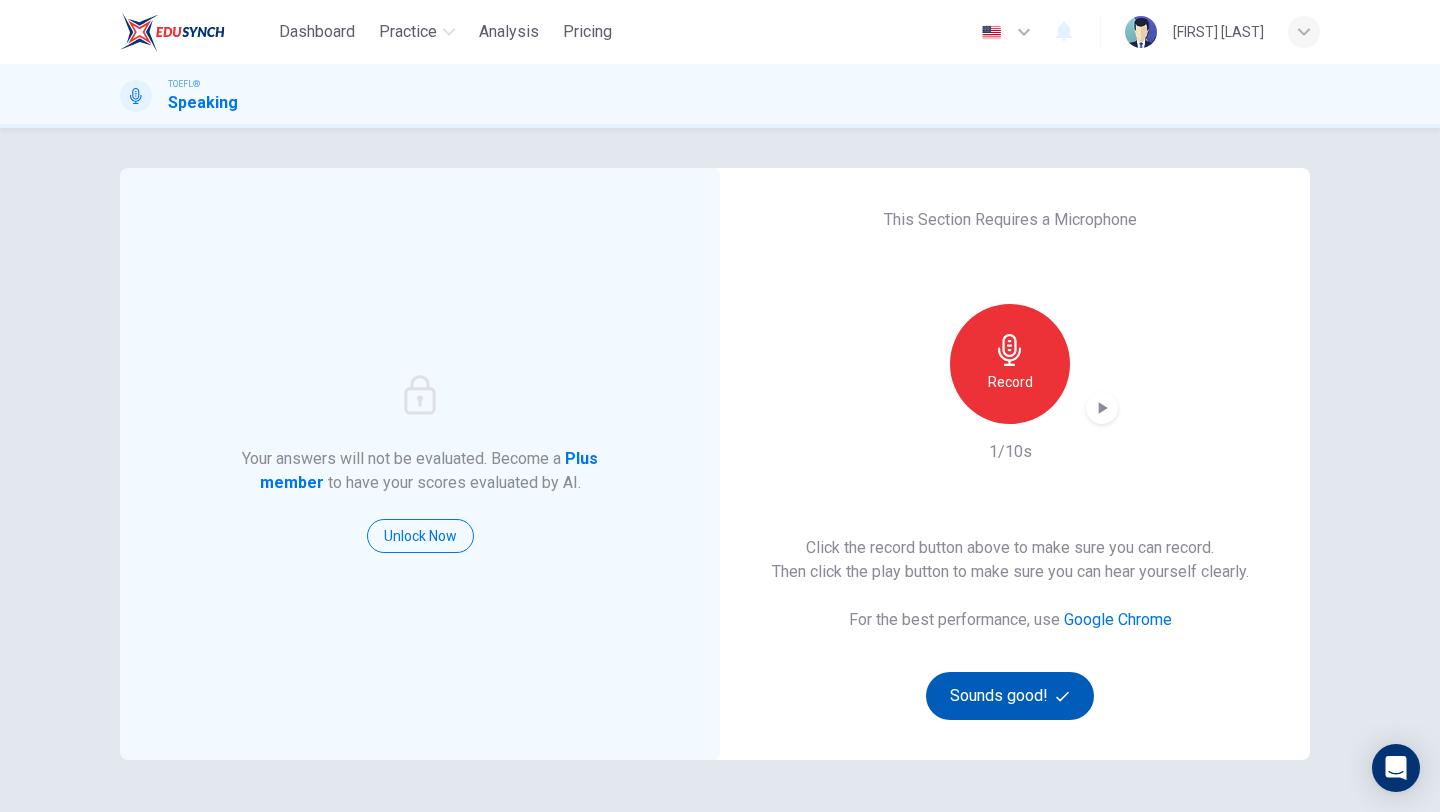 click on "Sounds good!" at bounding box center [1010, 696] 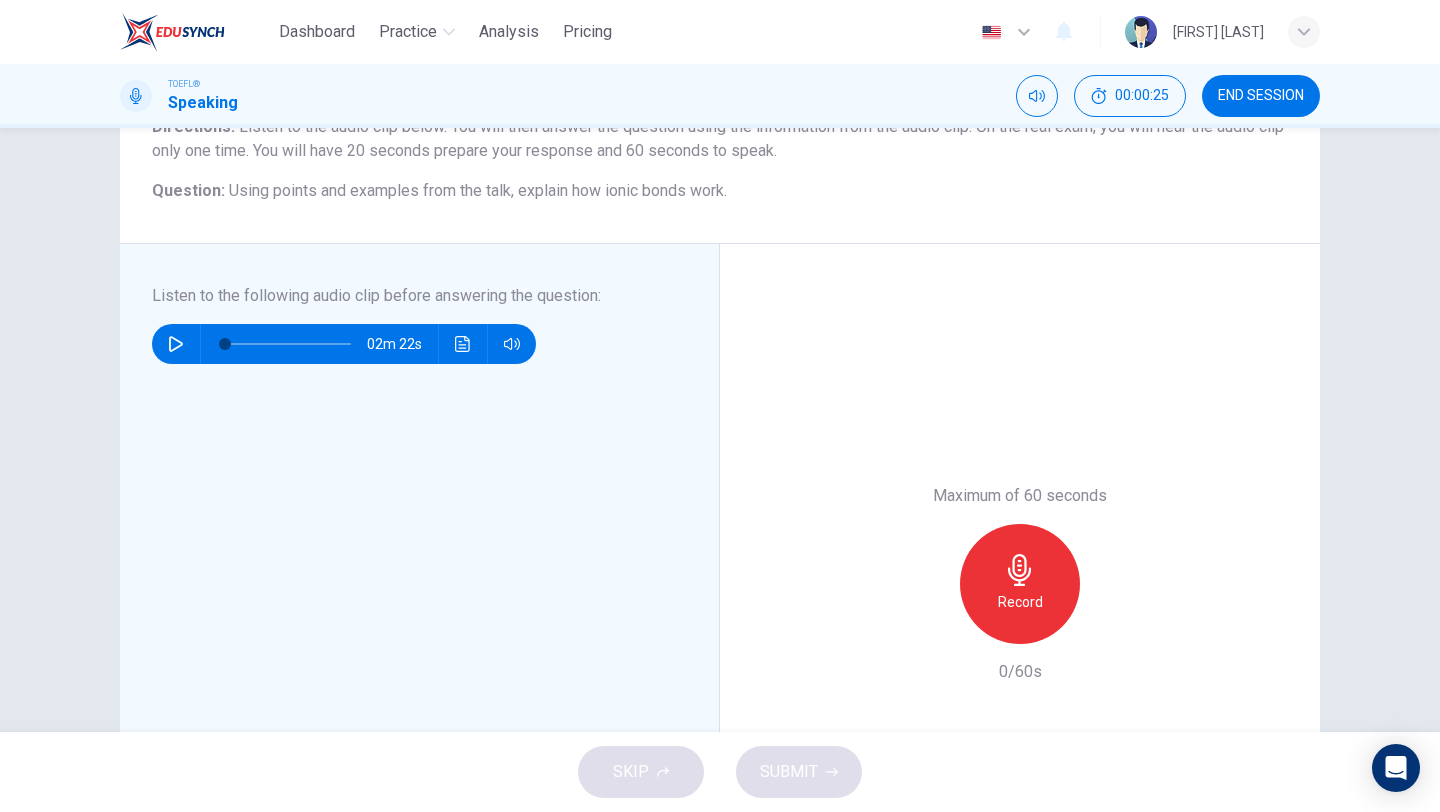 scroll, scrollTop: 180, scrollLeft: 0, axis: vertical 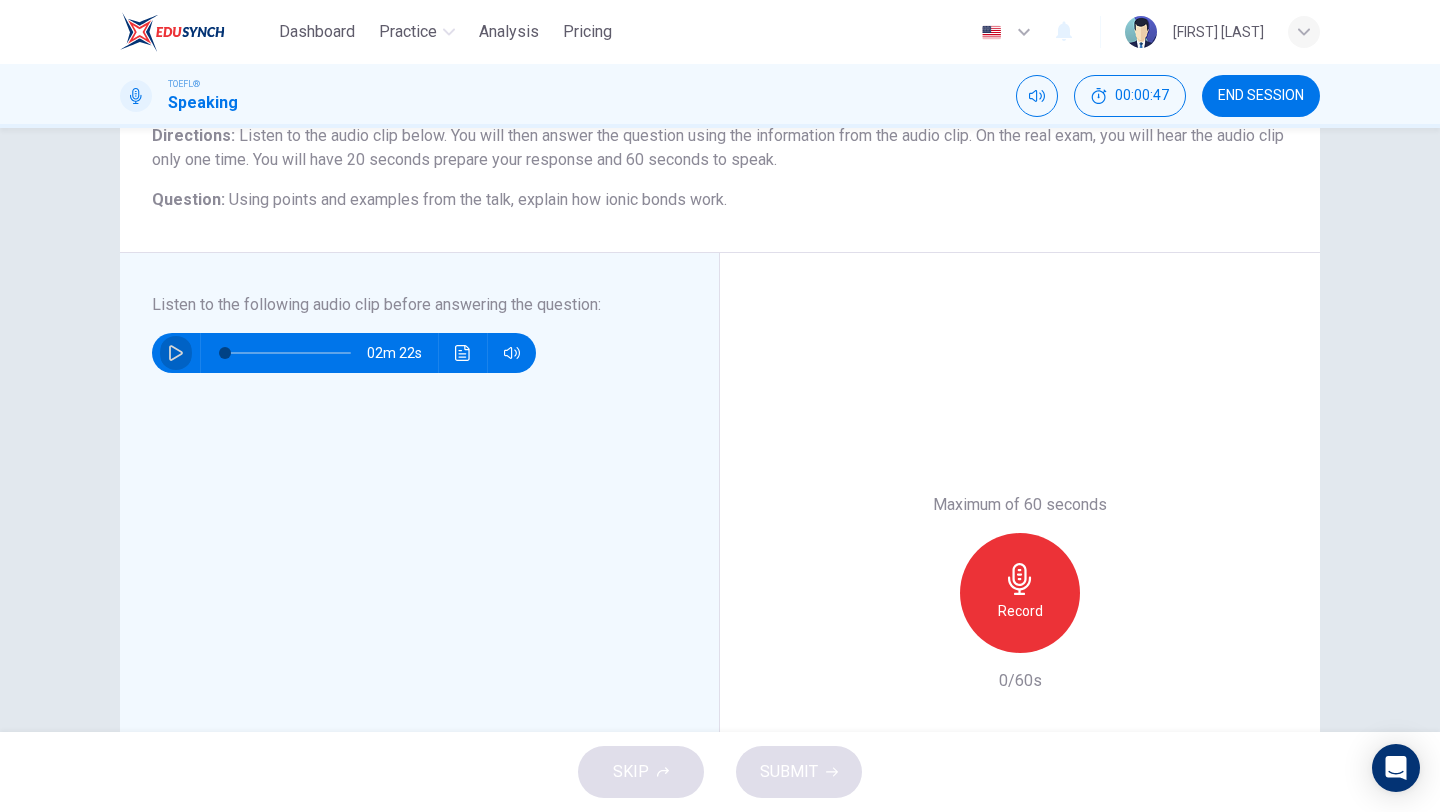 click at bounding box center [176, 353] 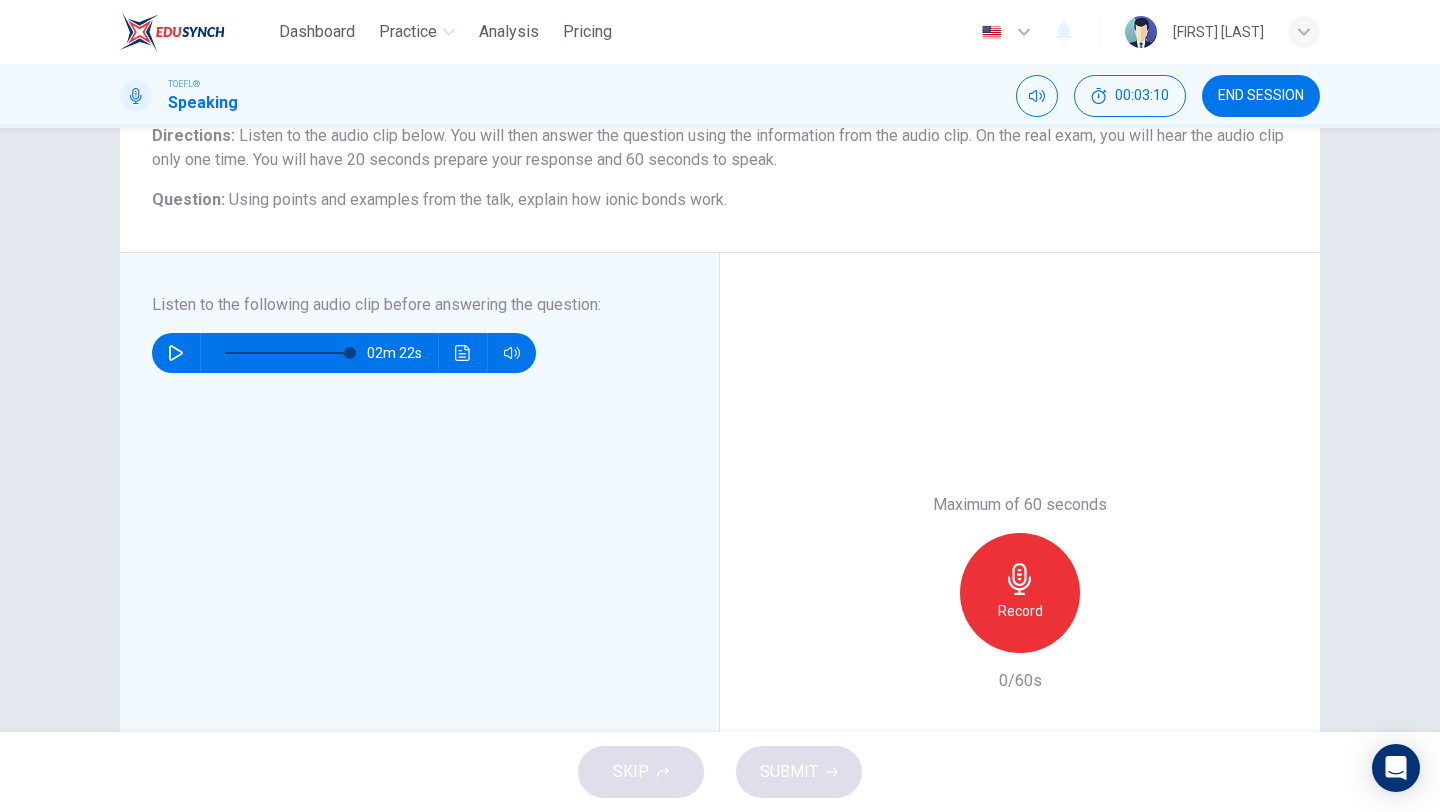 type on "0" 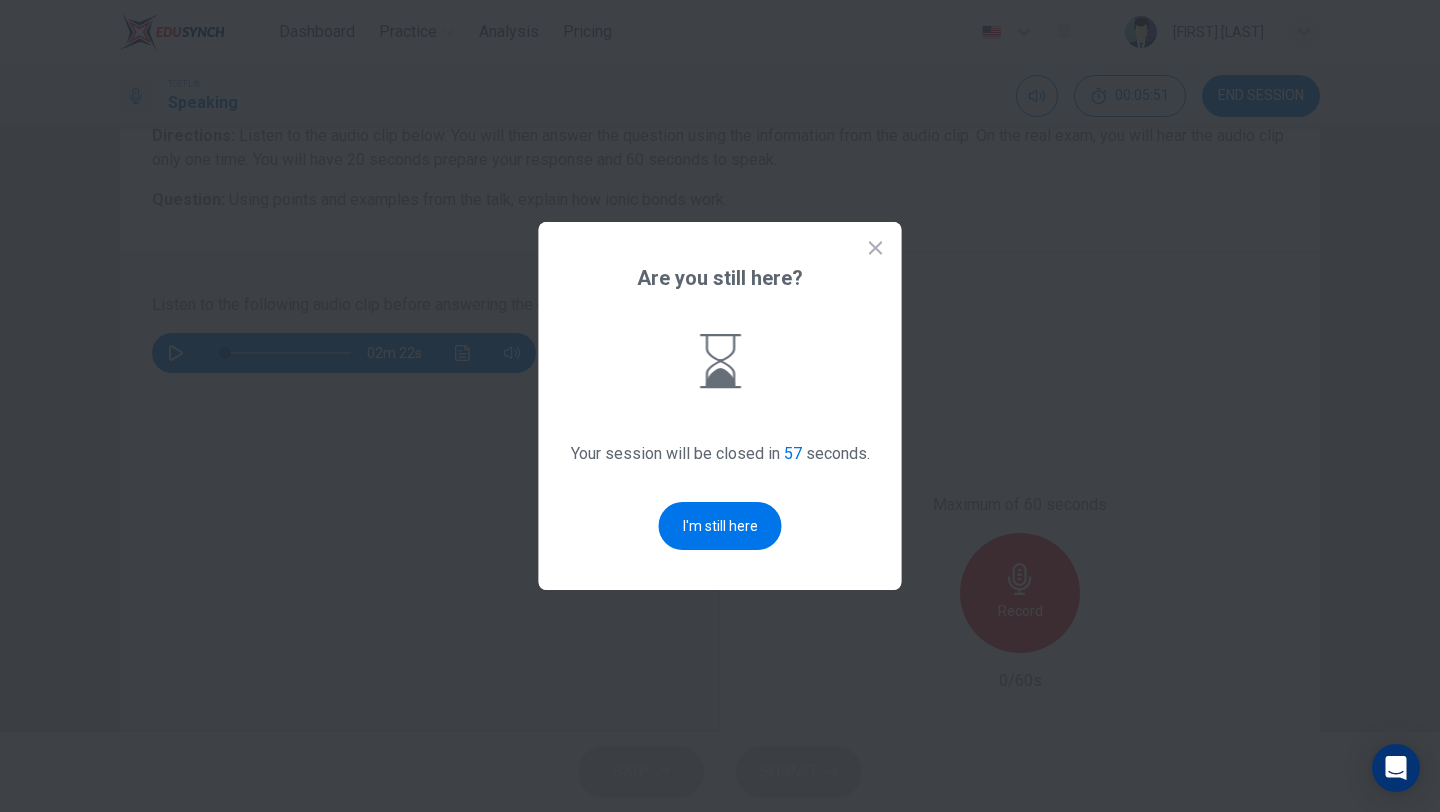 click on "I'm still here" at bounding box center (720, 526) 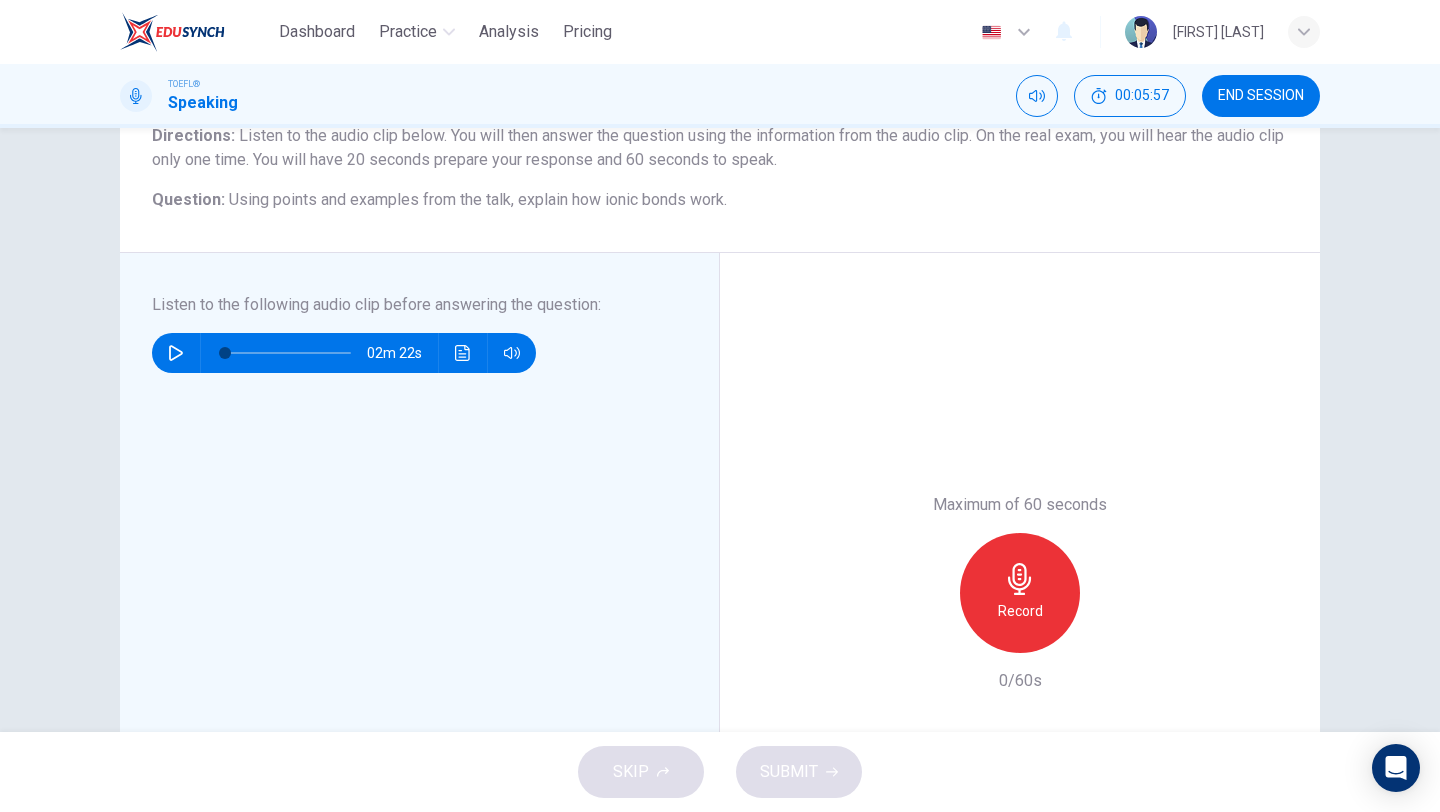 scroll, scrollTop: 218, scrollLeft: 0, axis: vertical 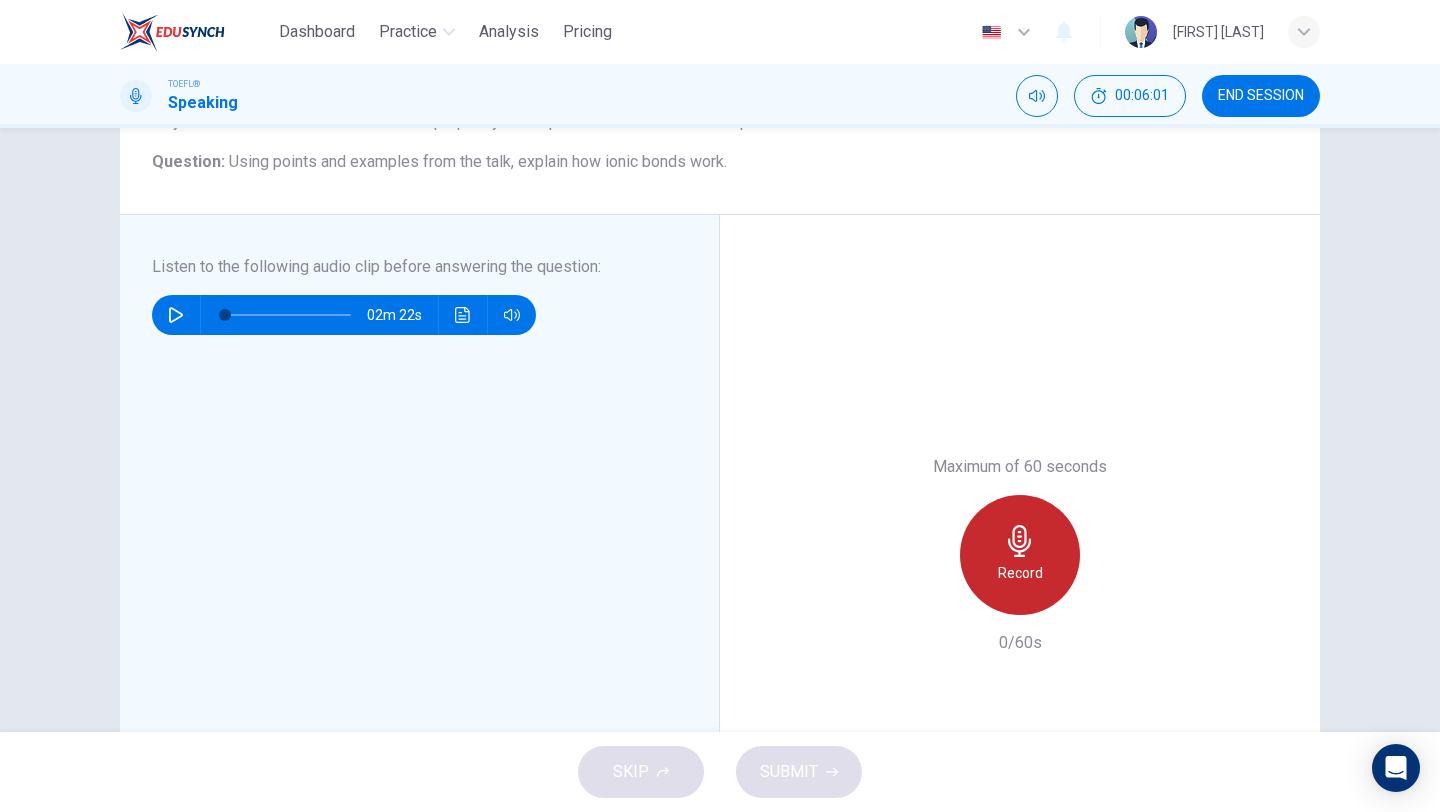 click on "Record" at bounding box center [1020, 555] 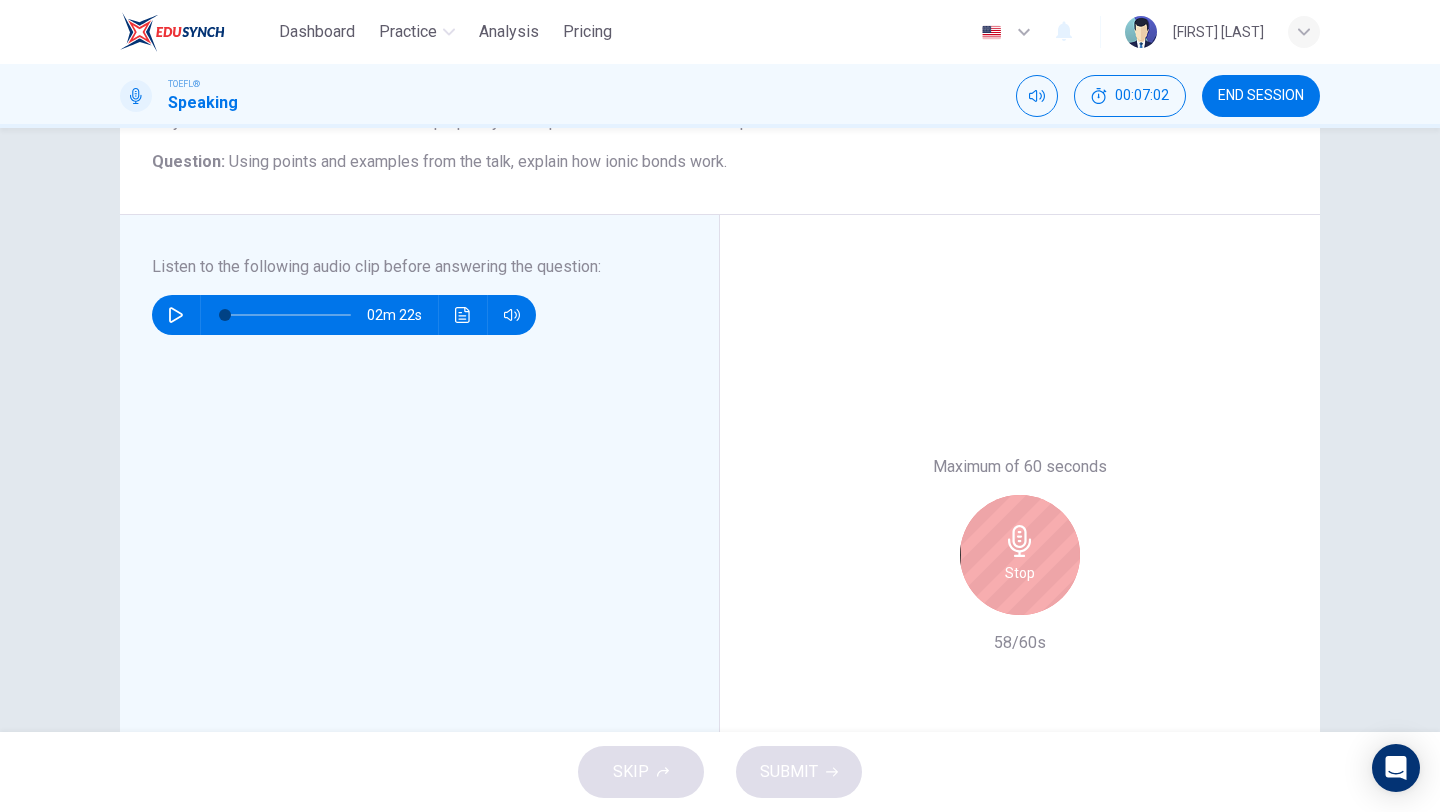 click on "Stop" at bounding box center (1020, 555) 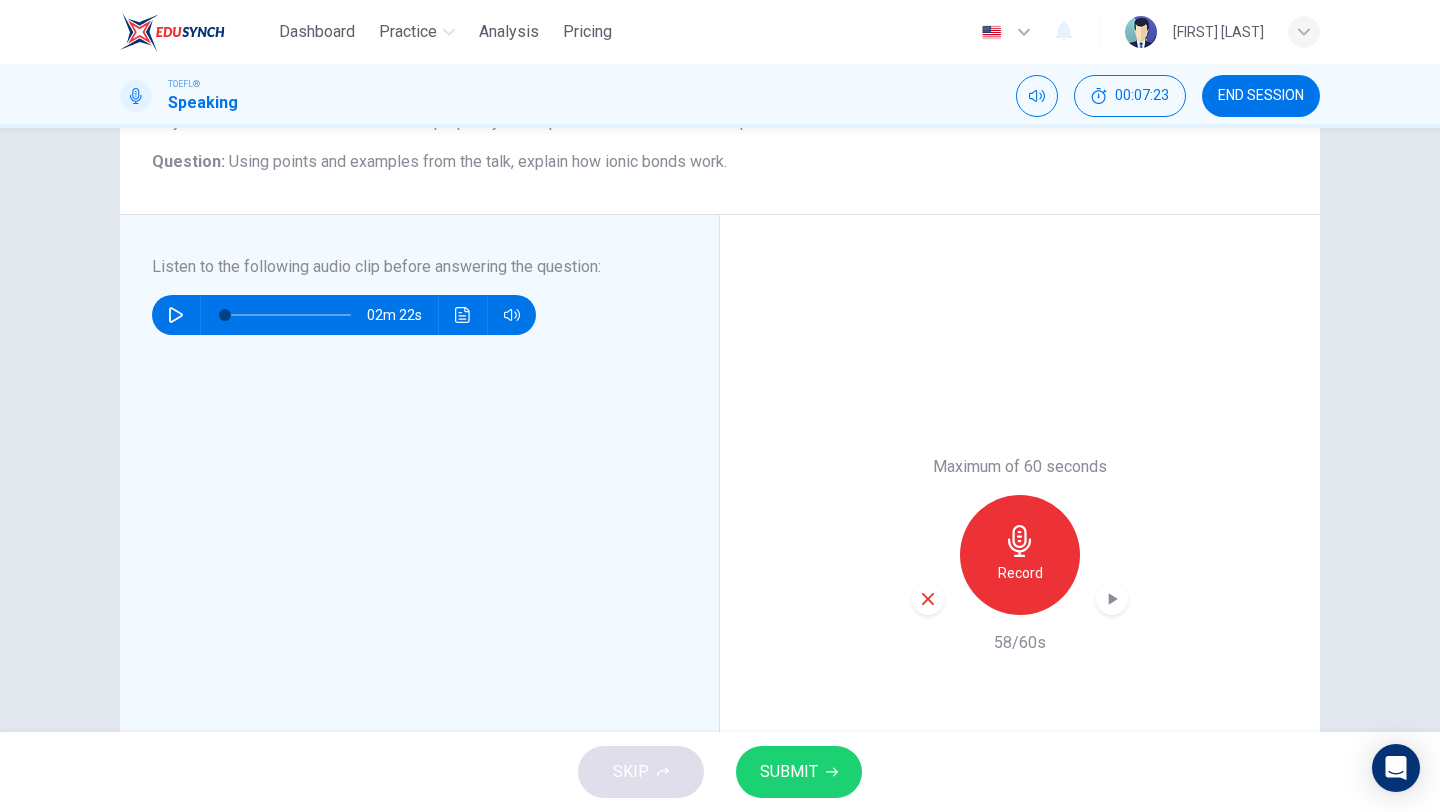 click 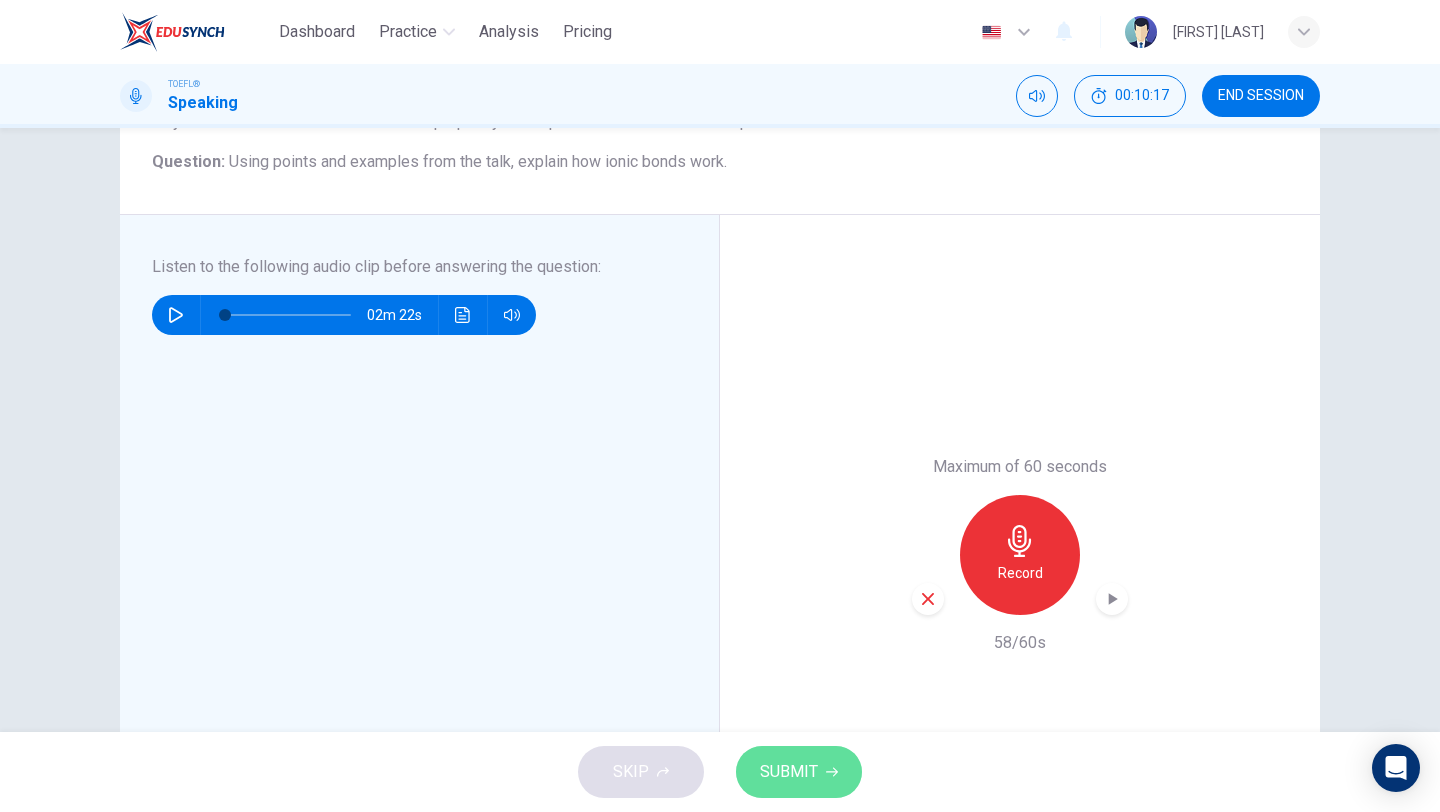 click on "SUBMIT" at bounding box center (789, 772) 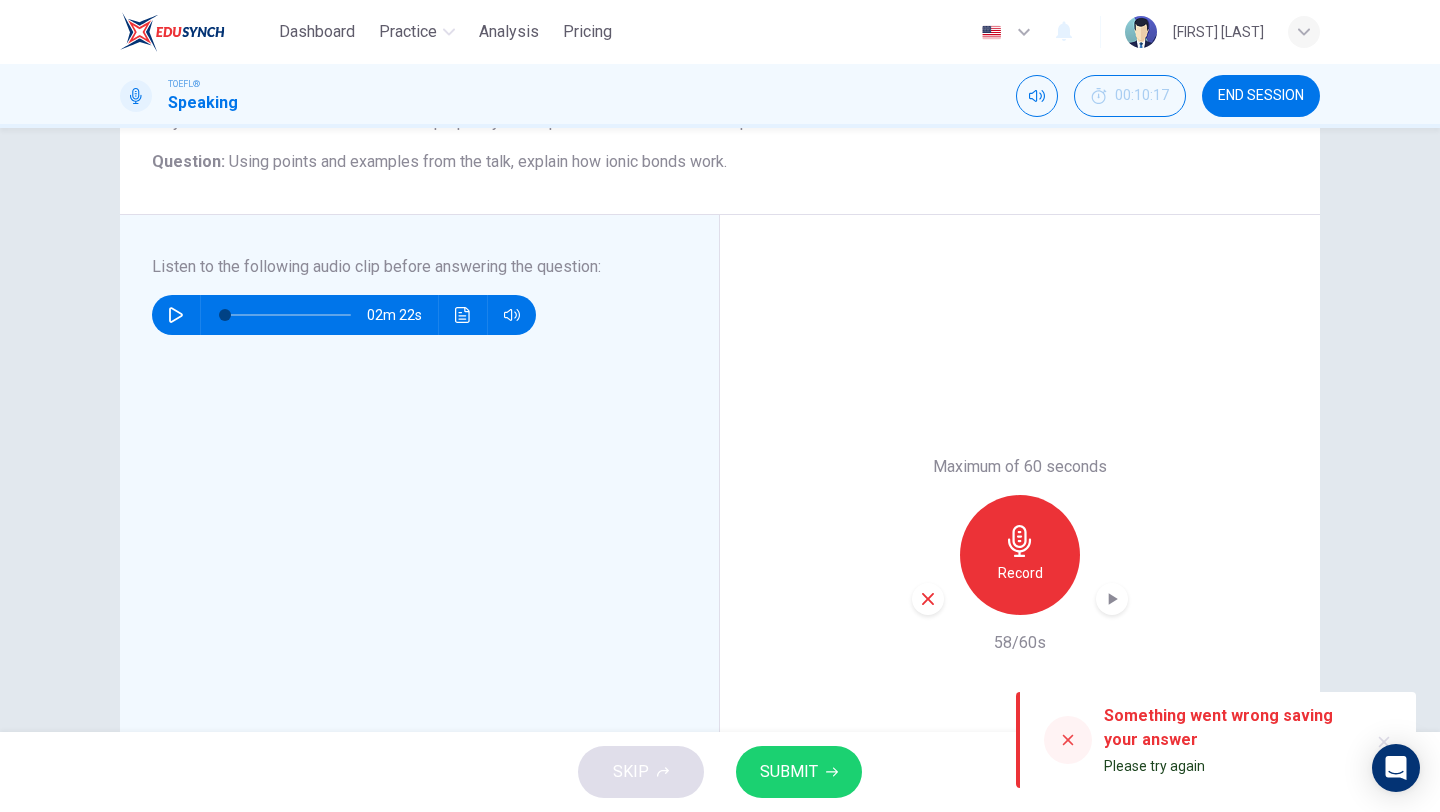 click 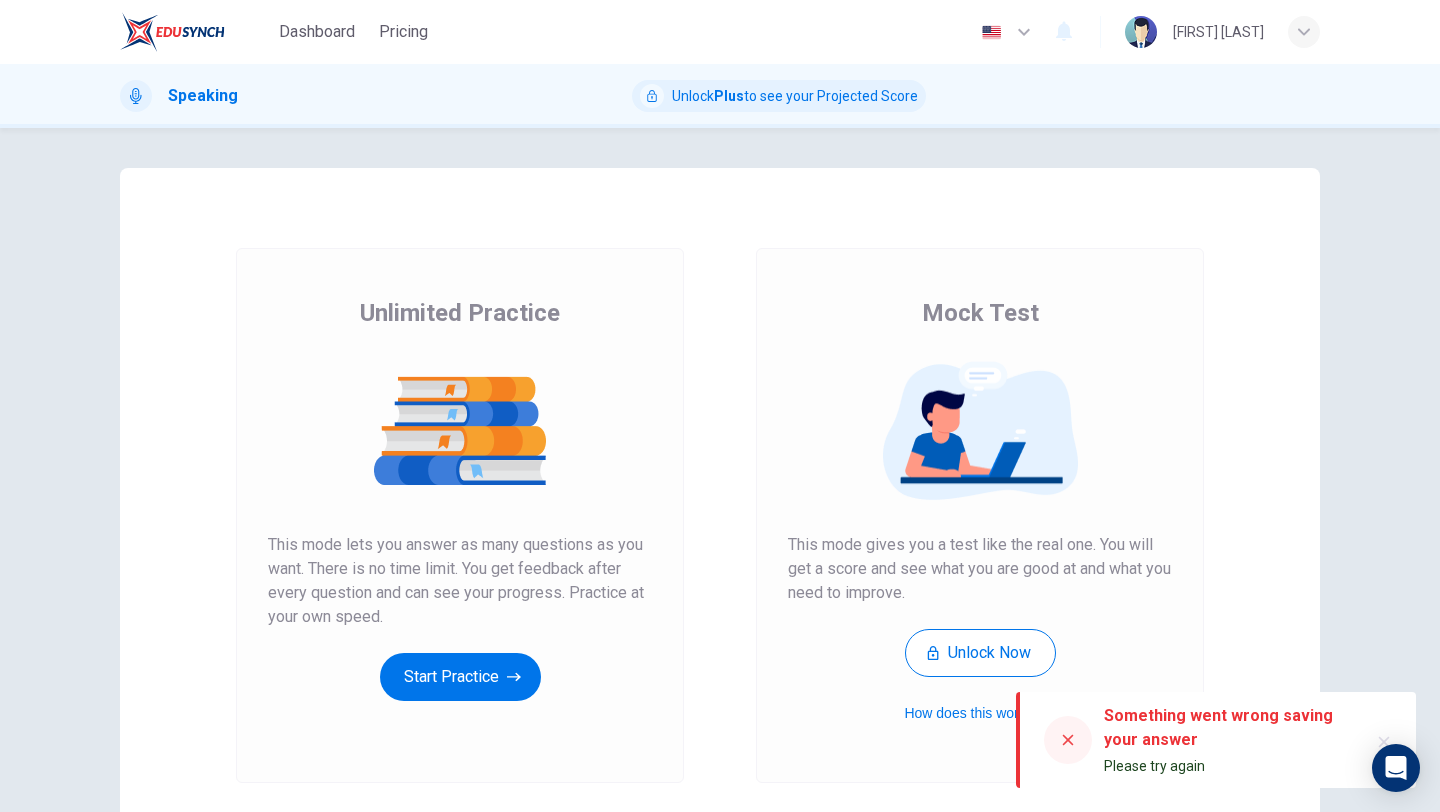 scroll, scrollTop: 0, scrollLeft: 0, axis: both 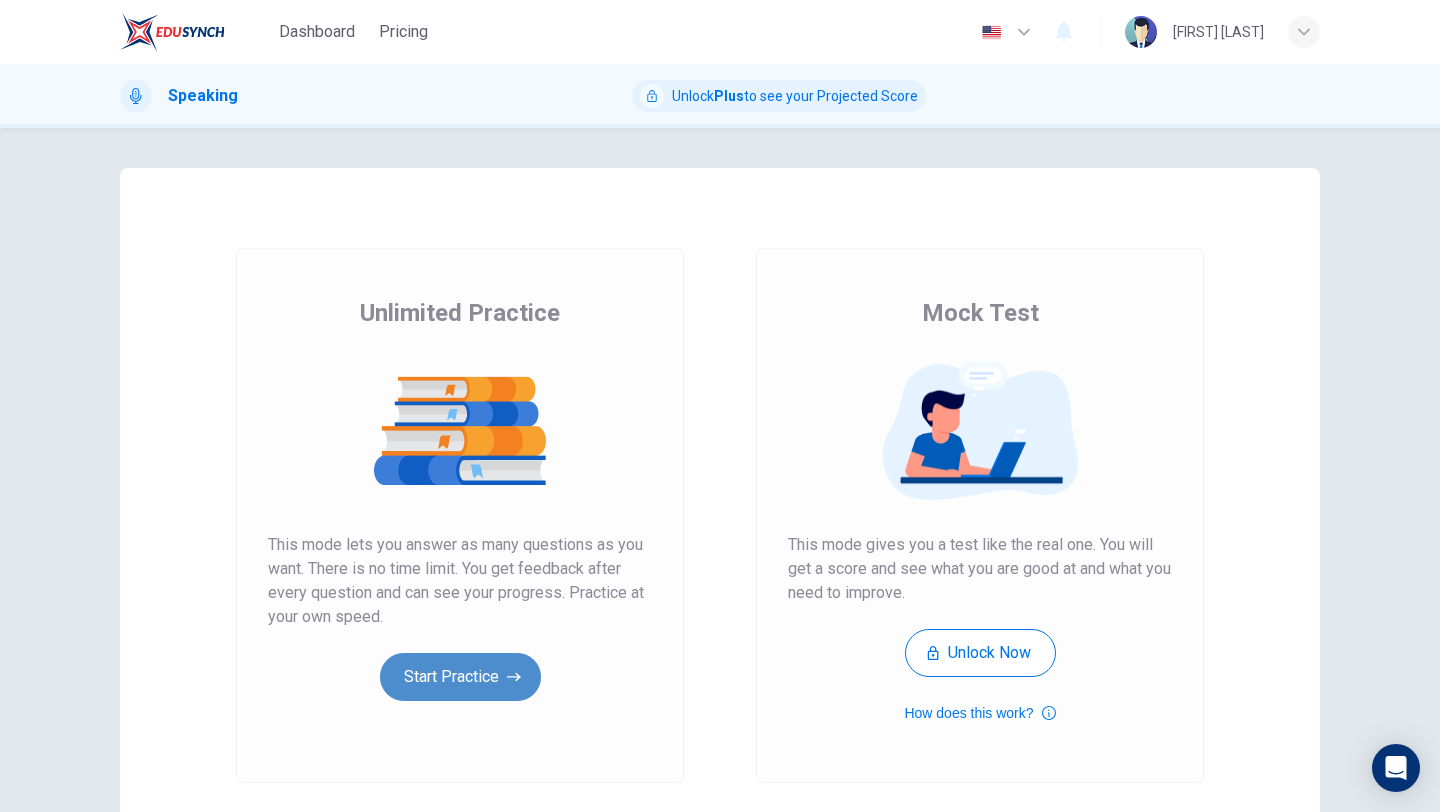 click on "Start Practice" at bounding box center [460, 677] 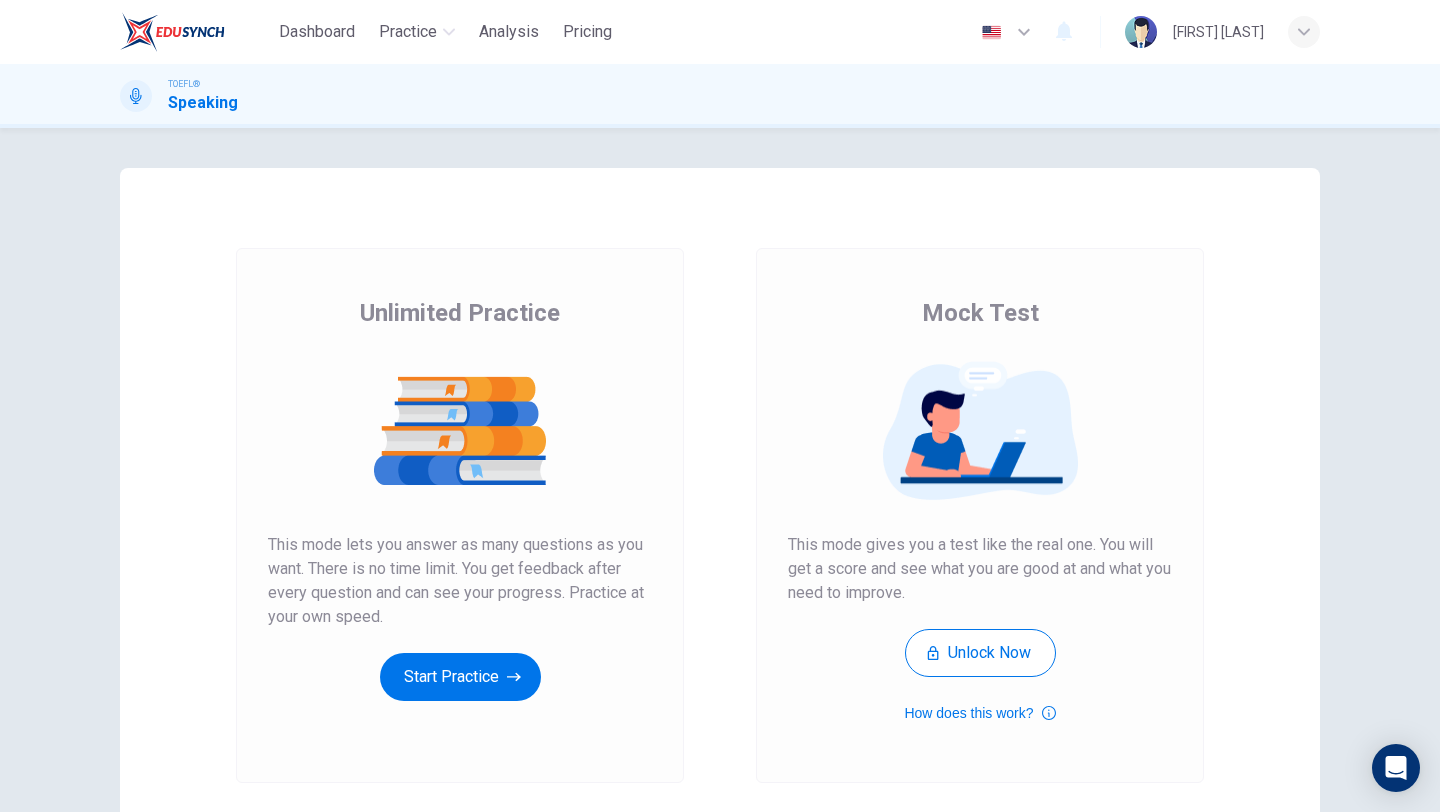 scroll, scrollTop: 0, scrollLeft: 0, axis: both 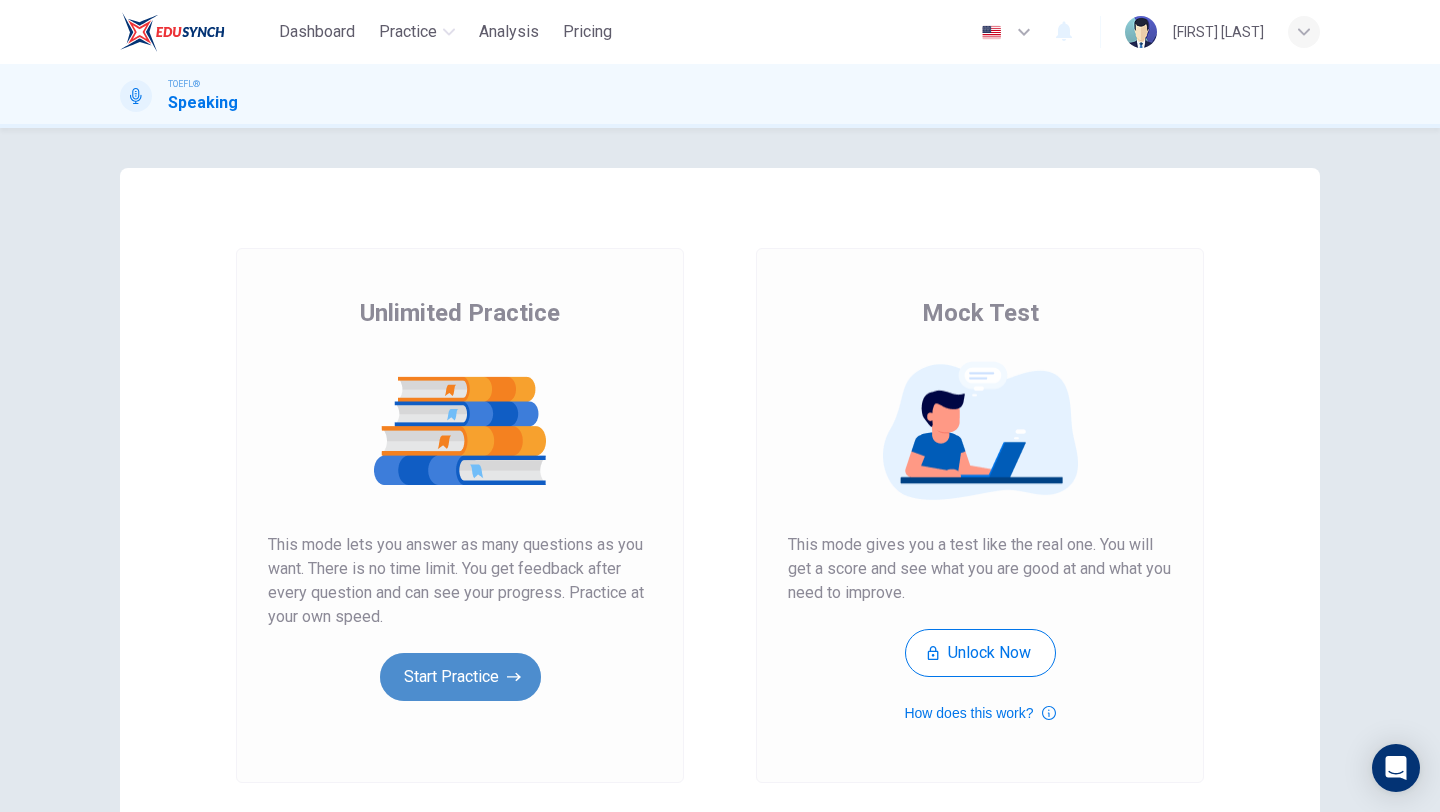click on "Start Practice" at bounding box center (460, 677) 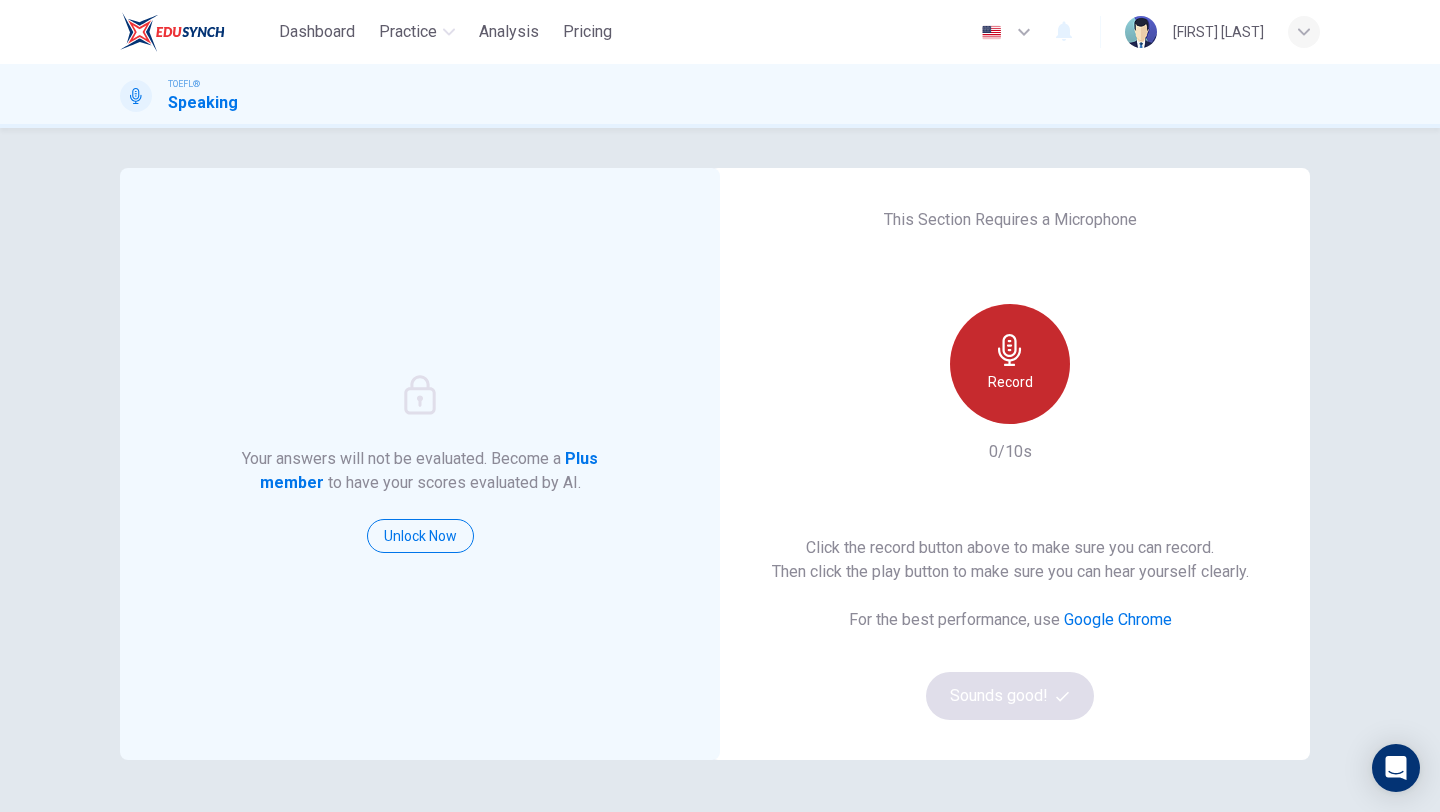 click on "Record" at bounding box center [1010, 364] 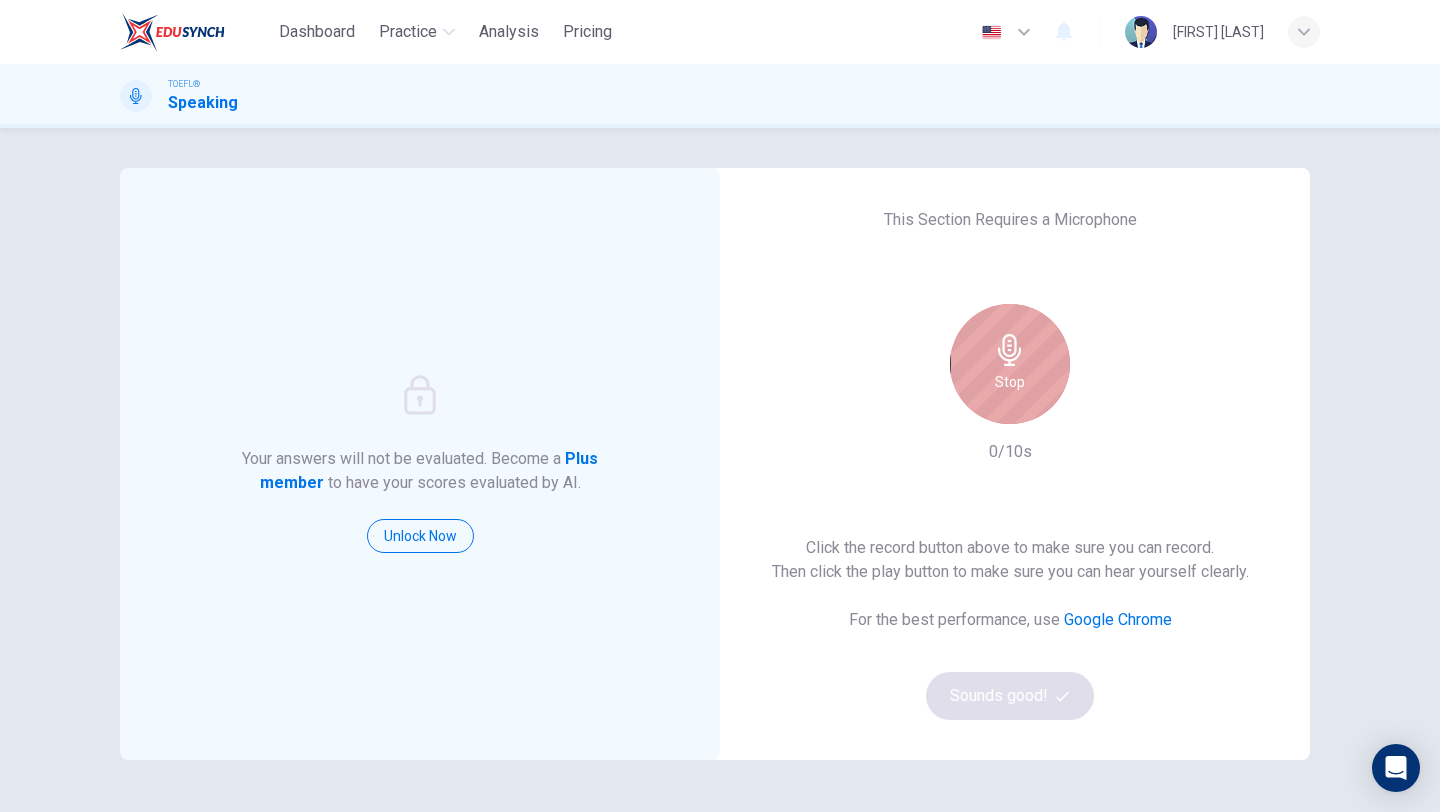 click on "Stop" at bounding box center [1010, 364] 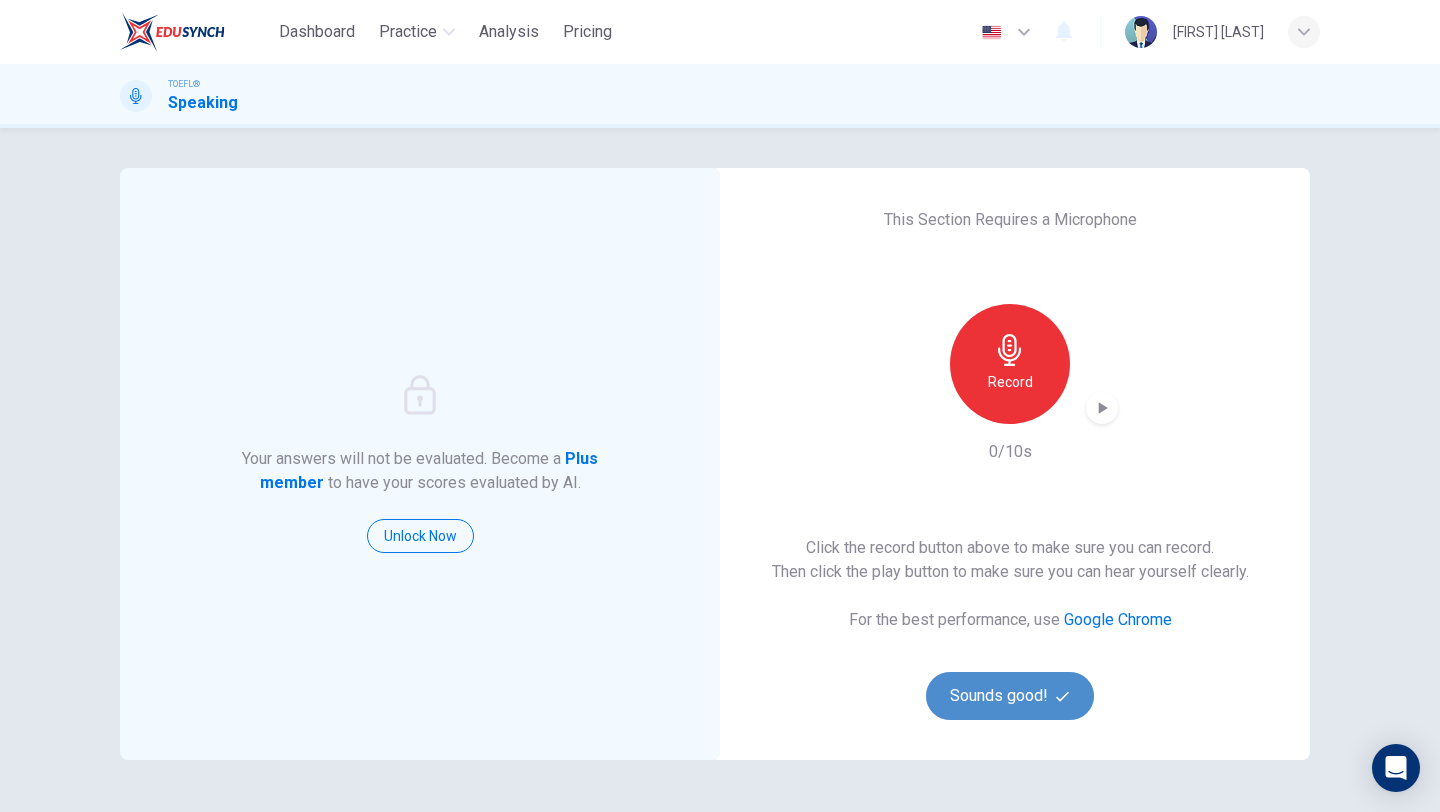 click on "Sounds good!" at bounding box center [1010, 696] 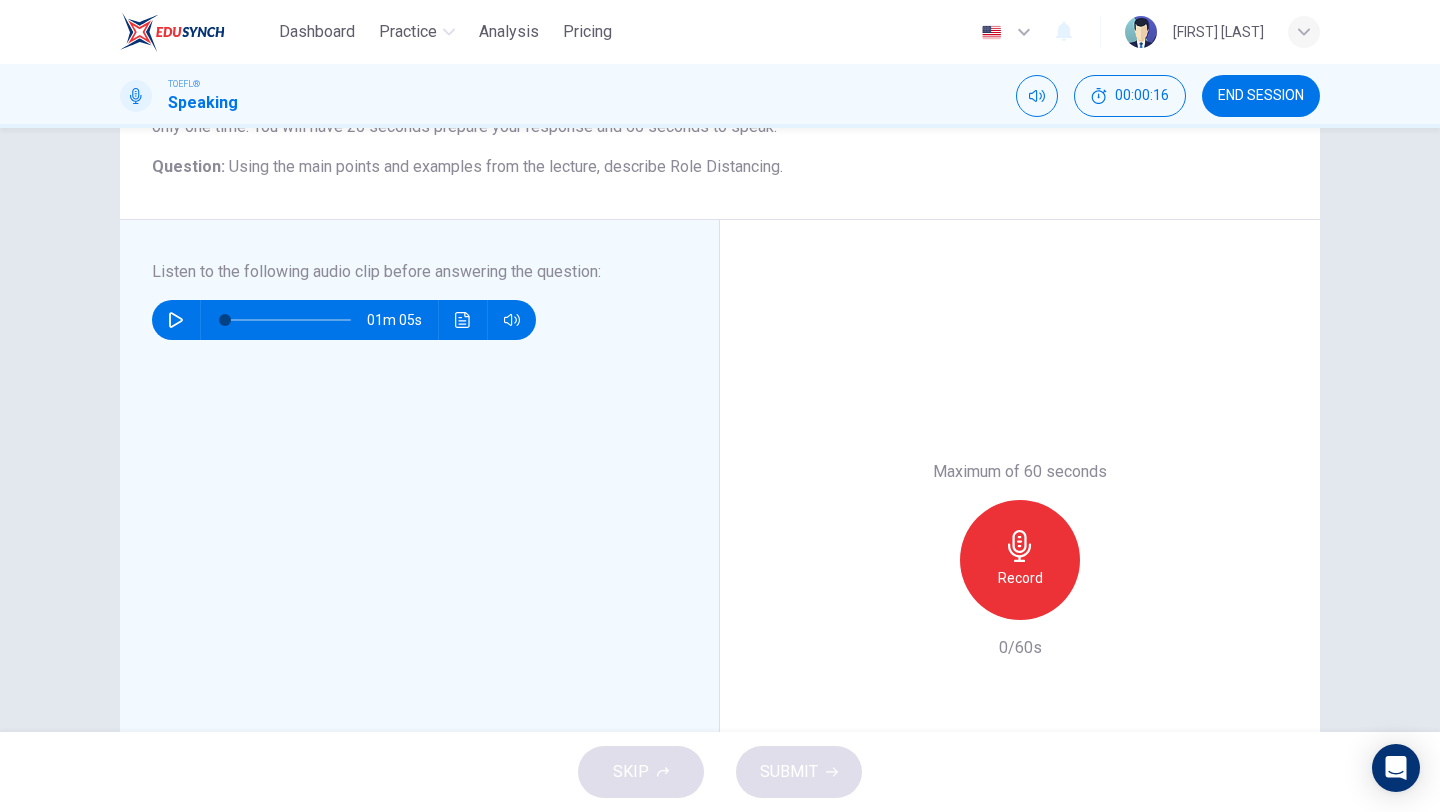 scroll, scrollTop: 215, scrollLeft: 0, axis: vertical 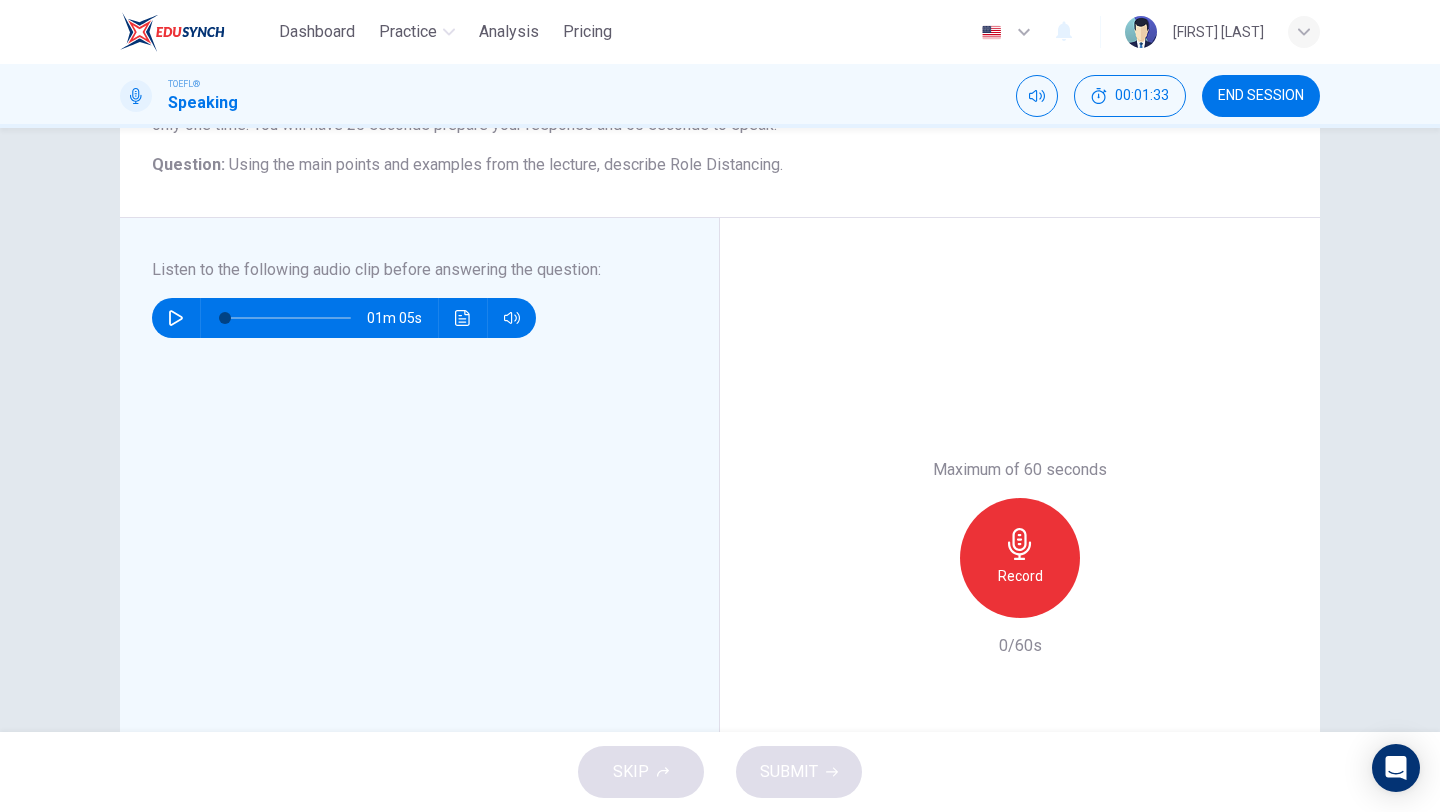 click at bounding box center [176, 318] 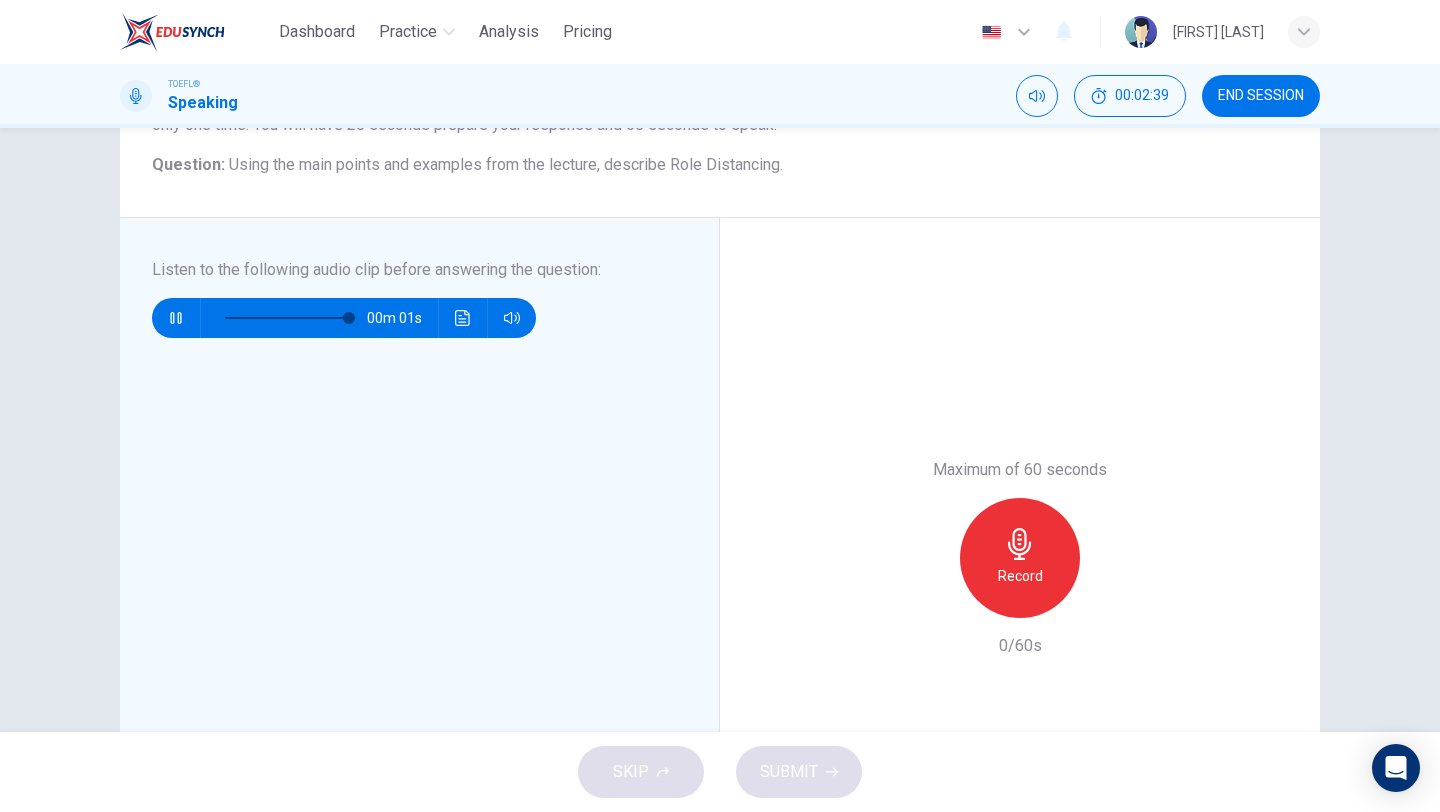 type on "0" 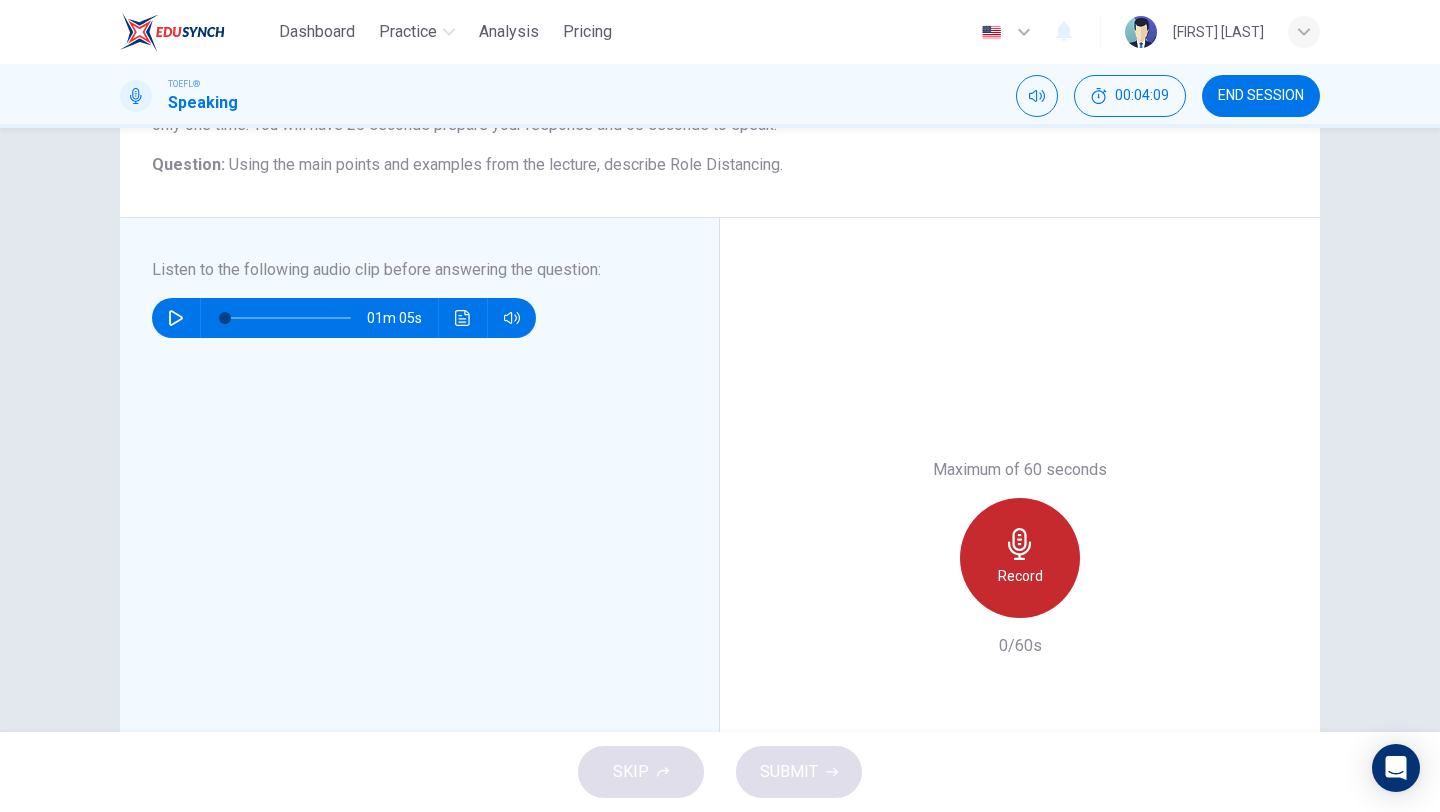 click on "Record" at bounding box center [1020, 558] 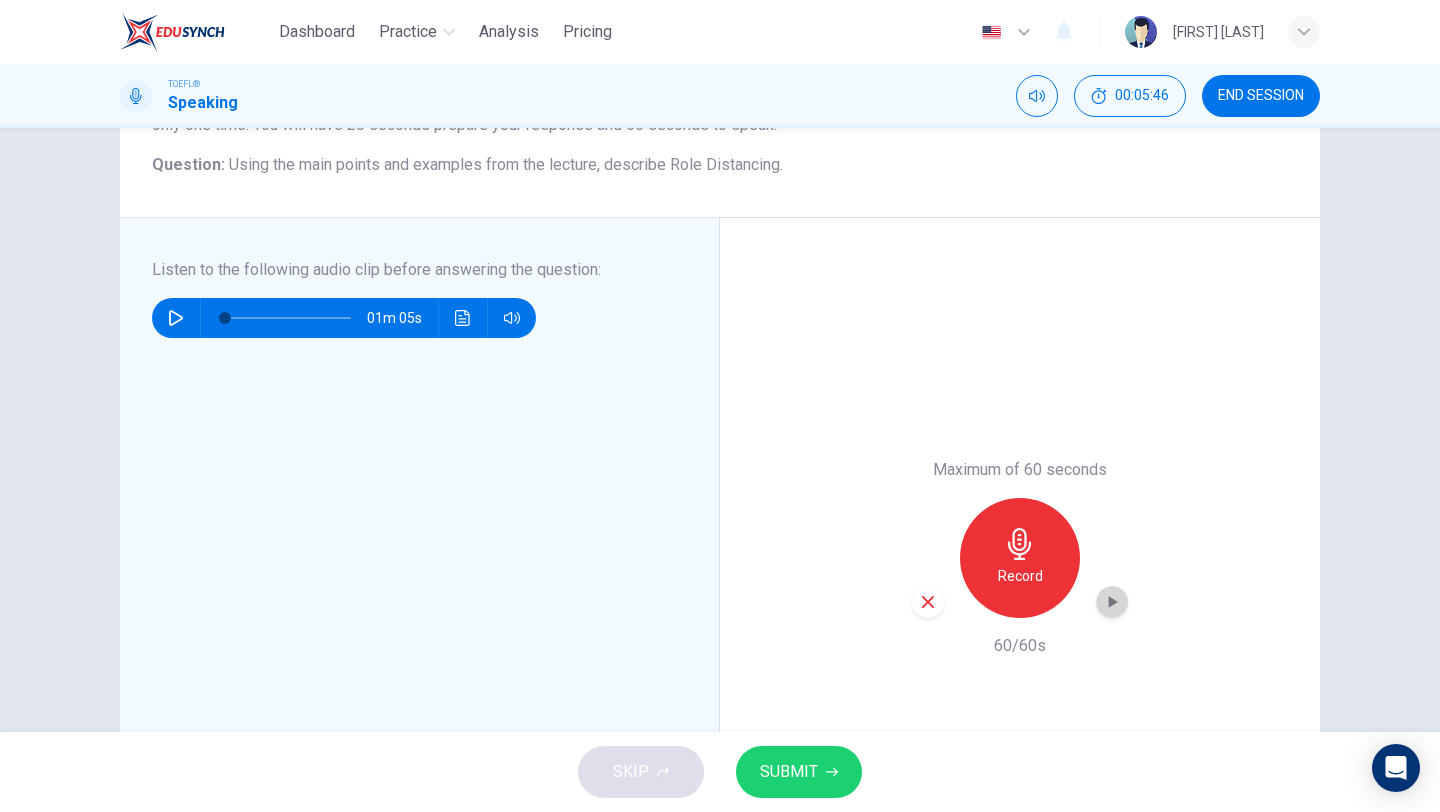click 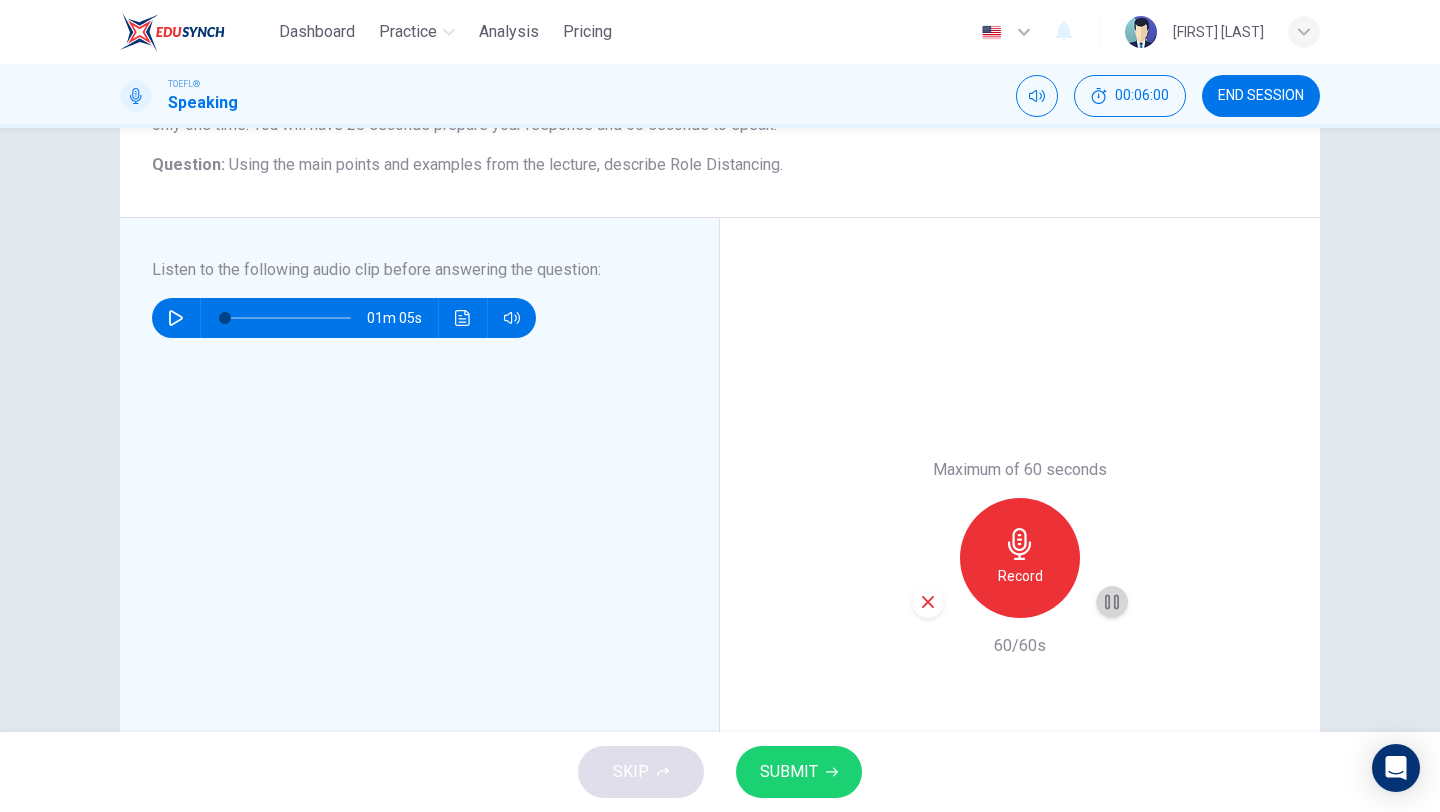 click 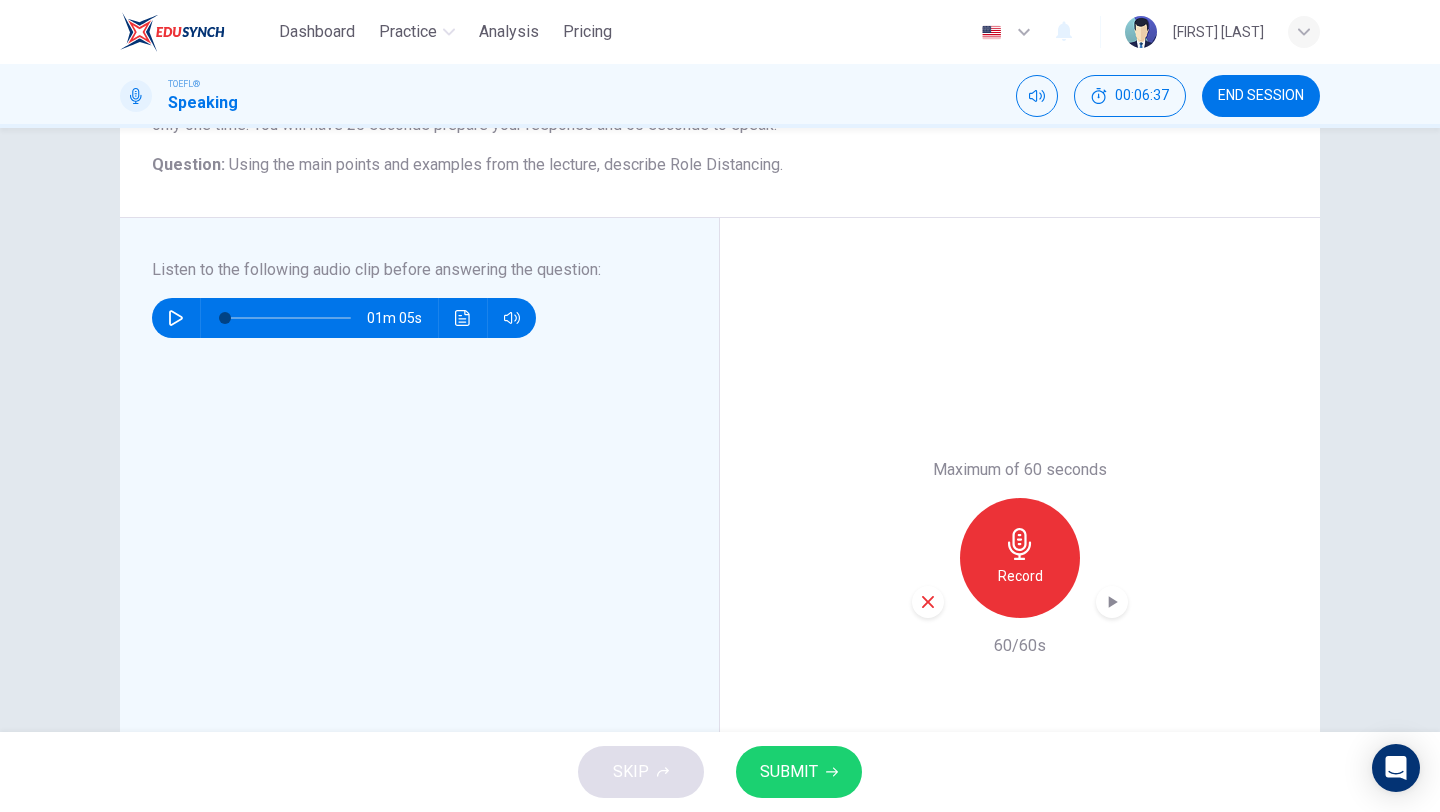 click at bounding box center [1112, 602] 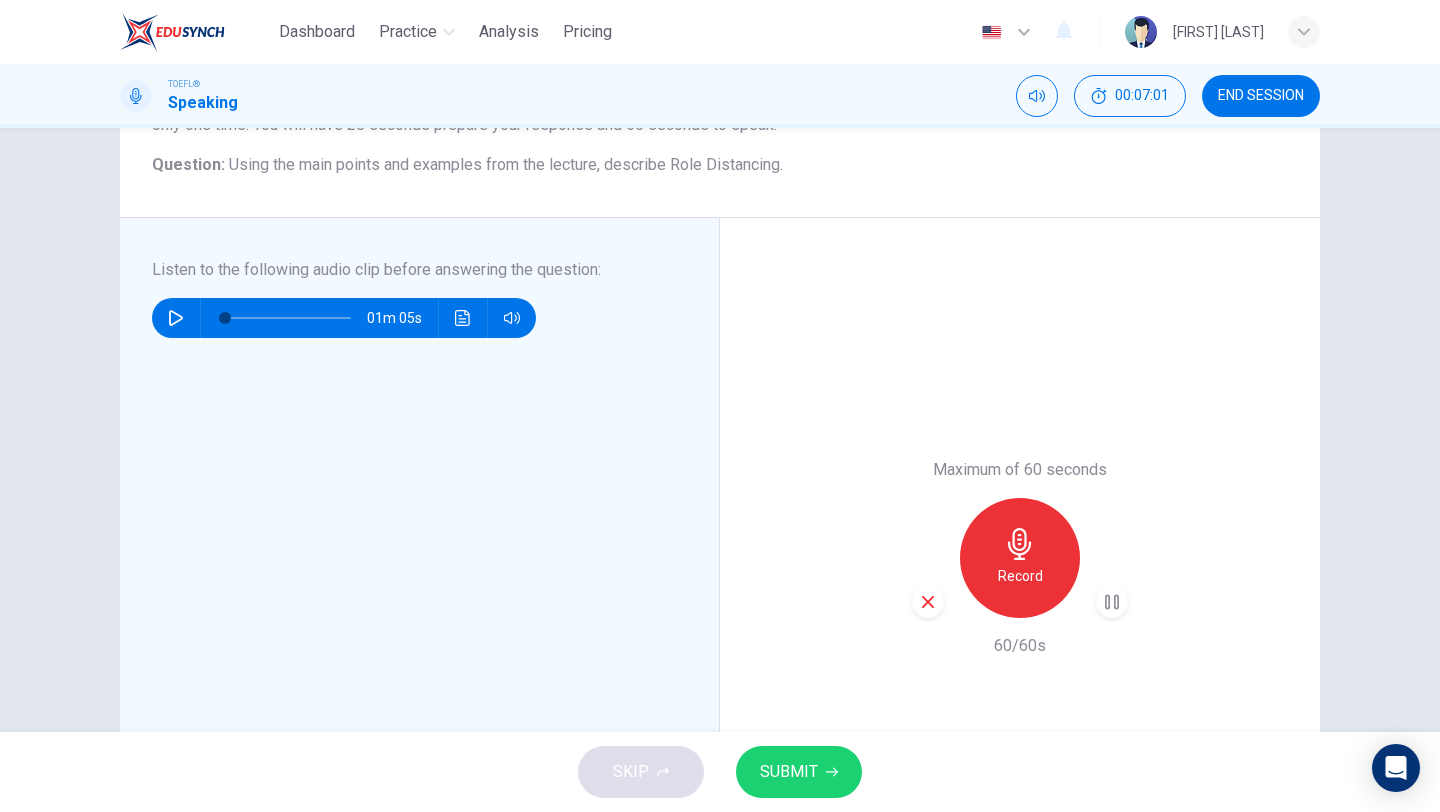 click at bounding box center (1112, 602) 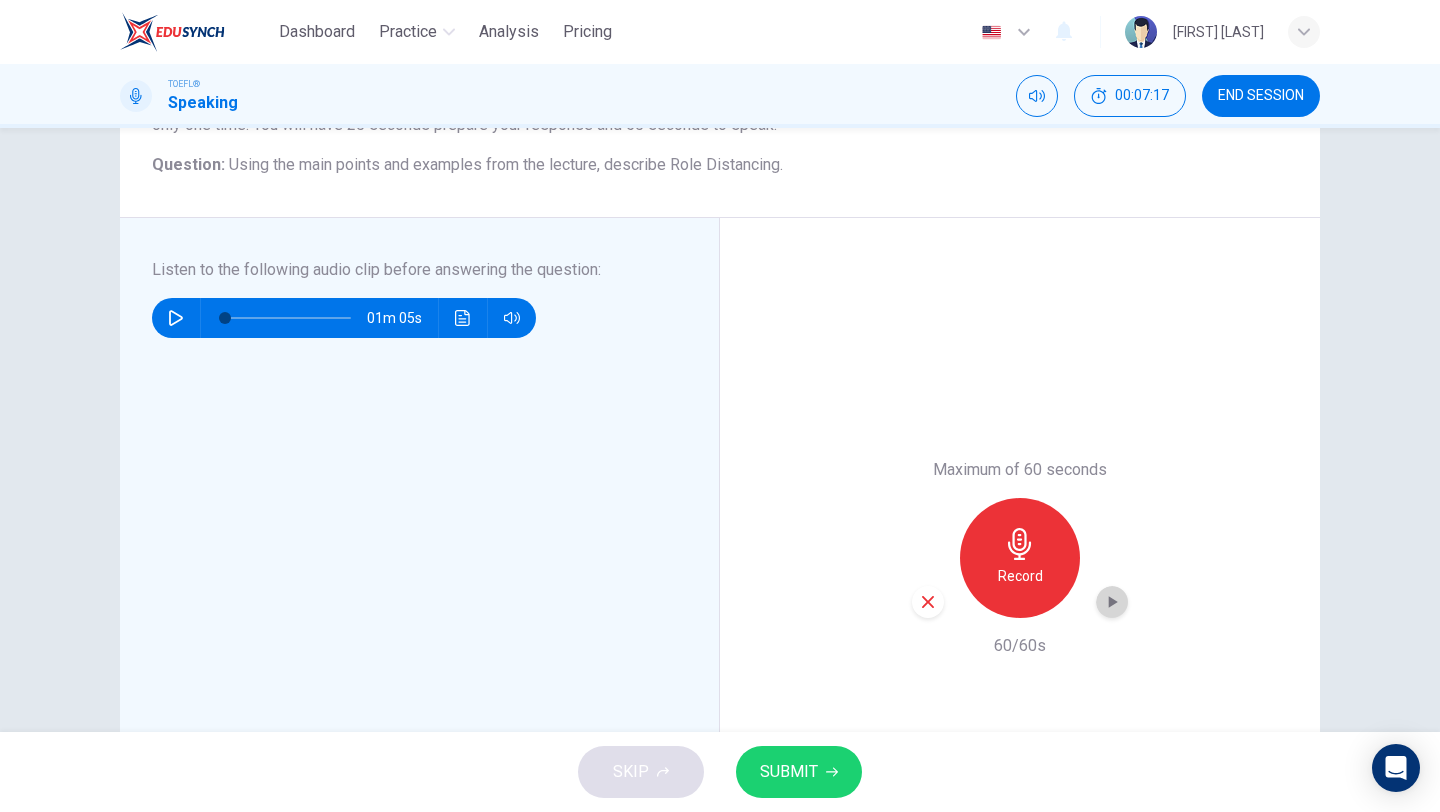click at bounding box center (1112, 602) 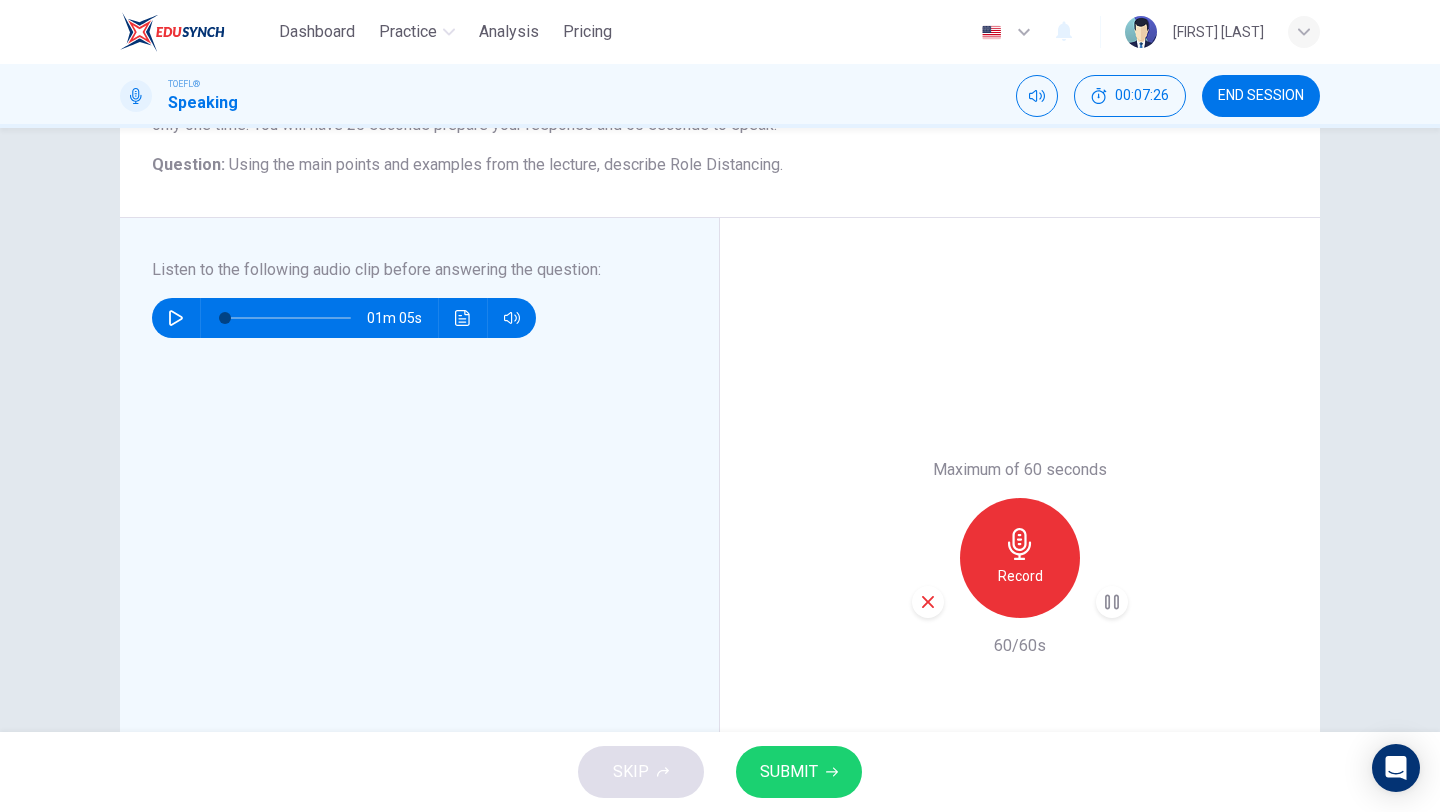 click at bounding box center [1112, 602] 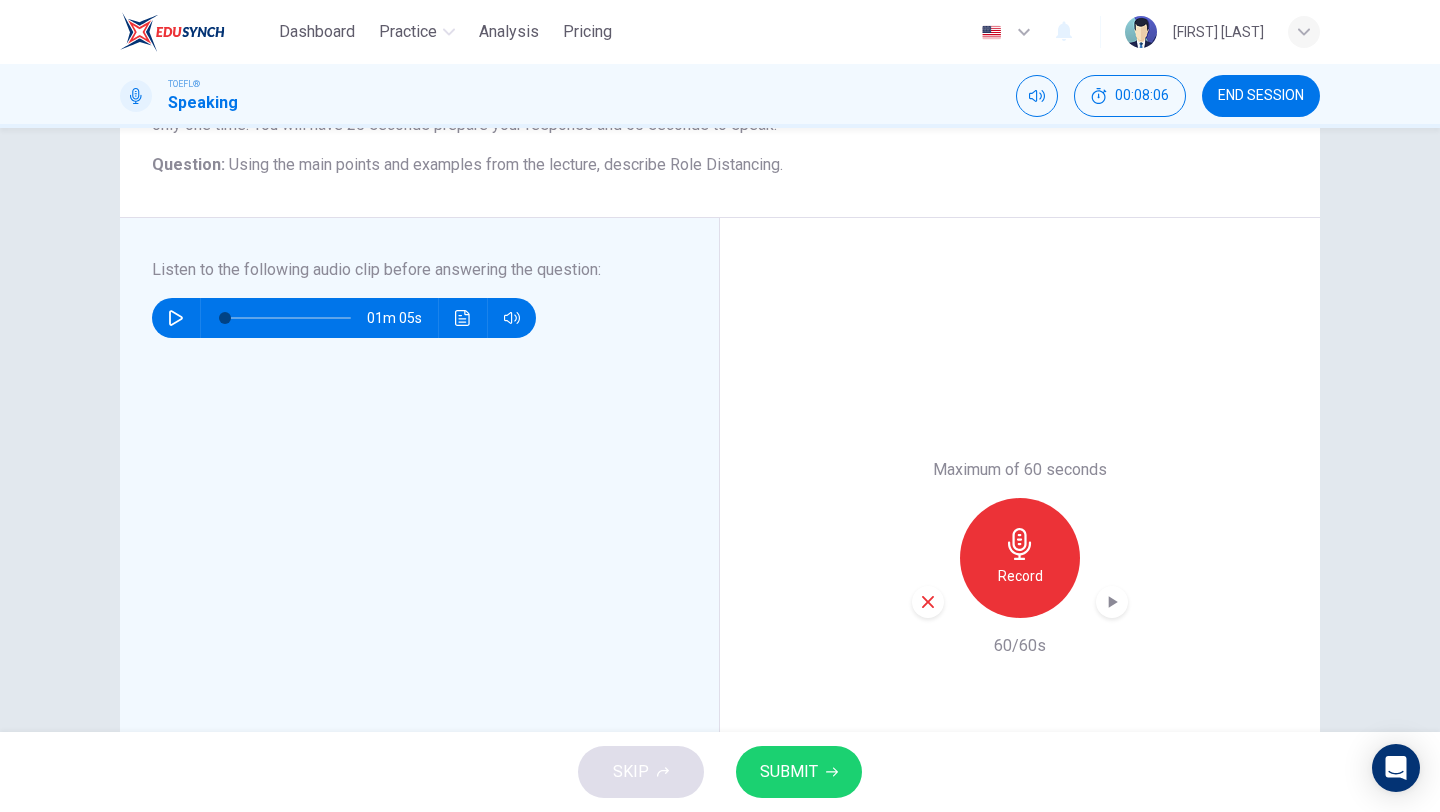 click at bounding box center (1112, 602) 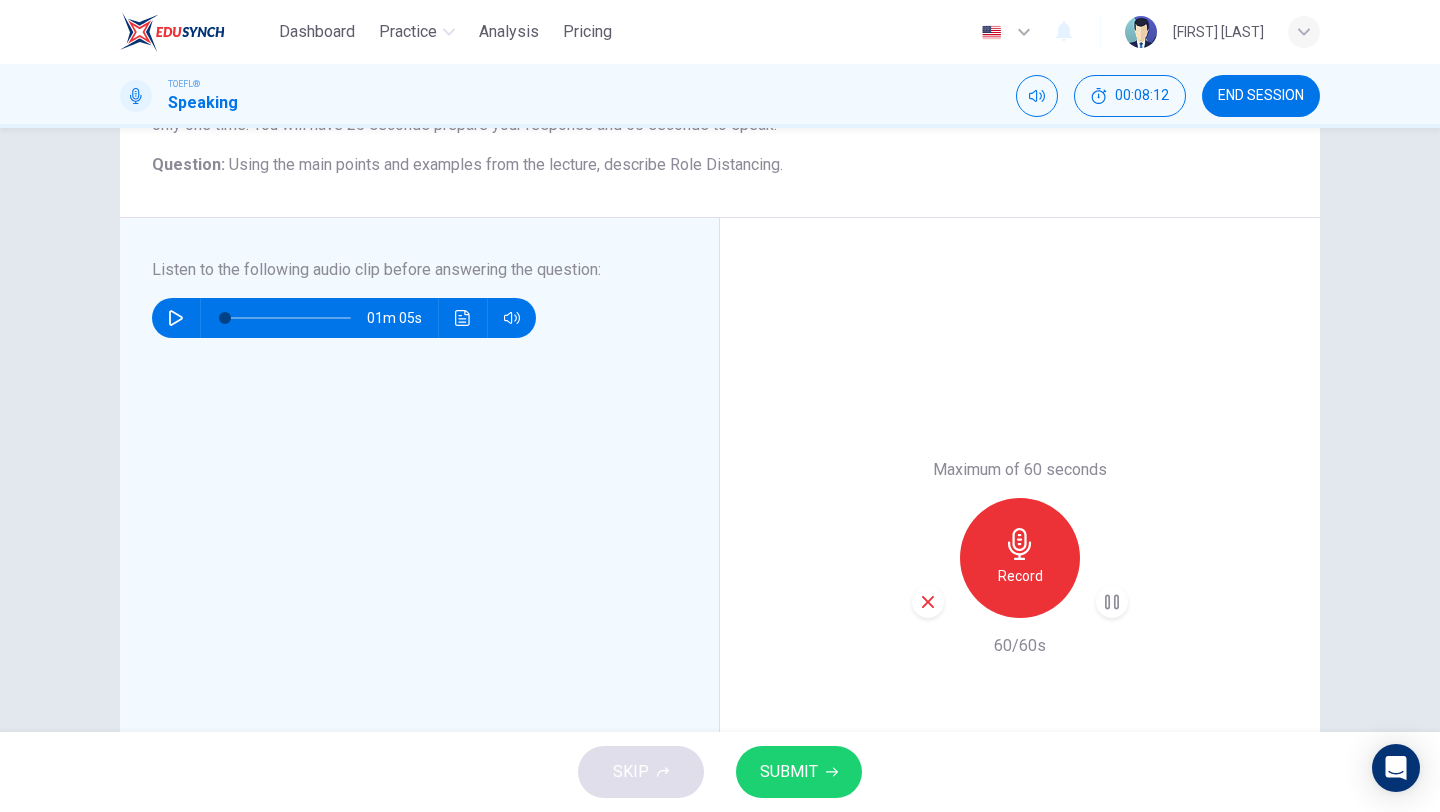 click 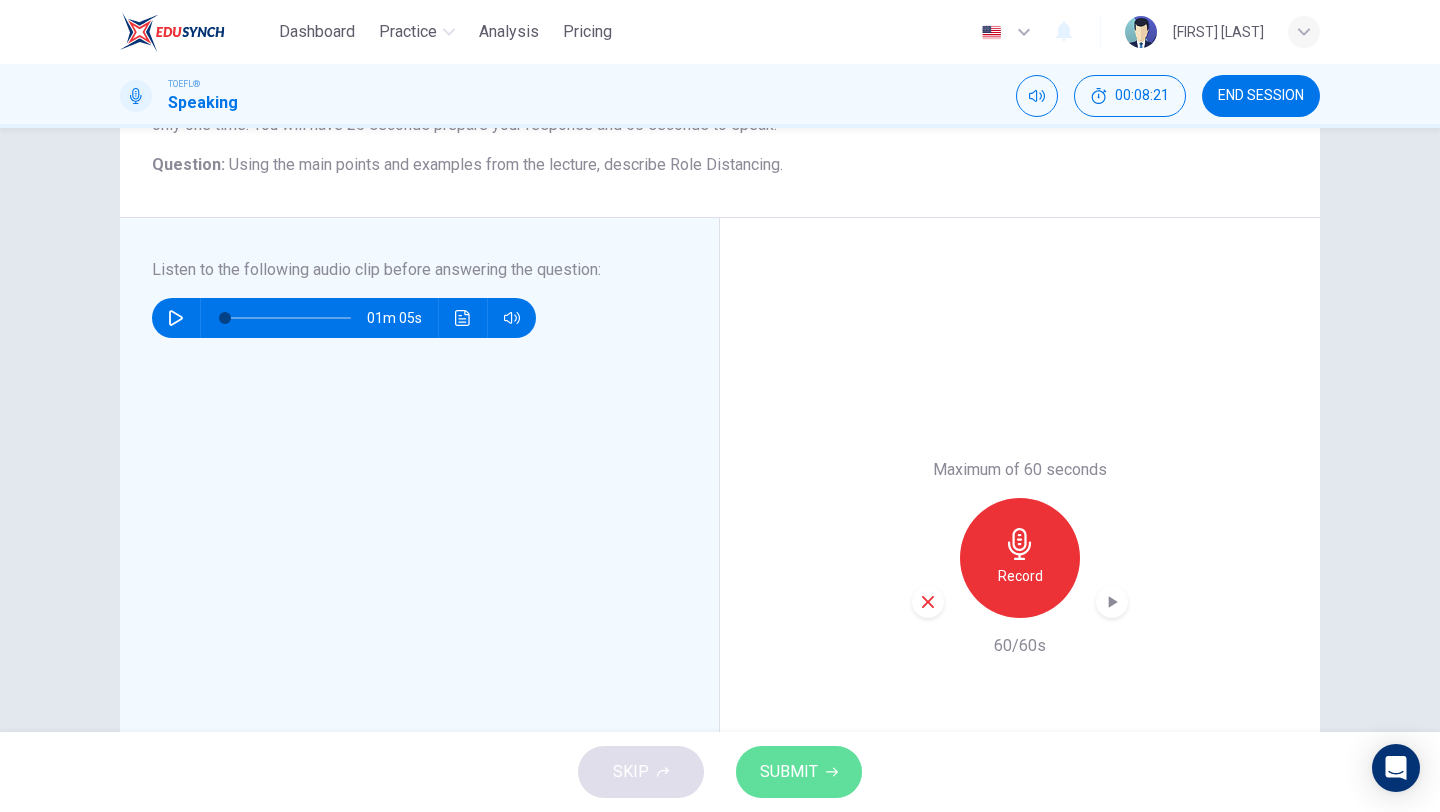 click on "SUBMIT" at bounding box center [789, 772] 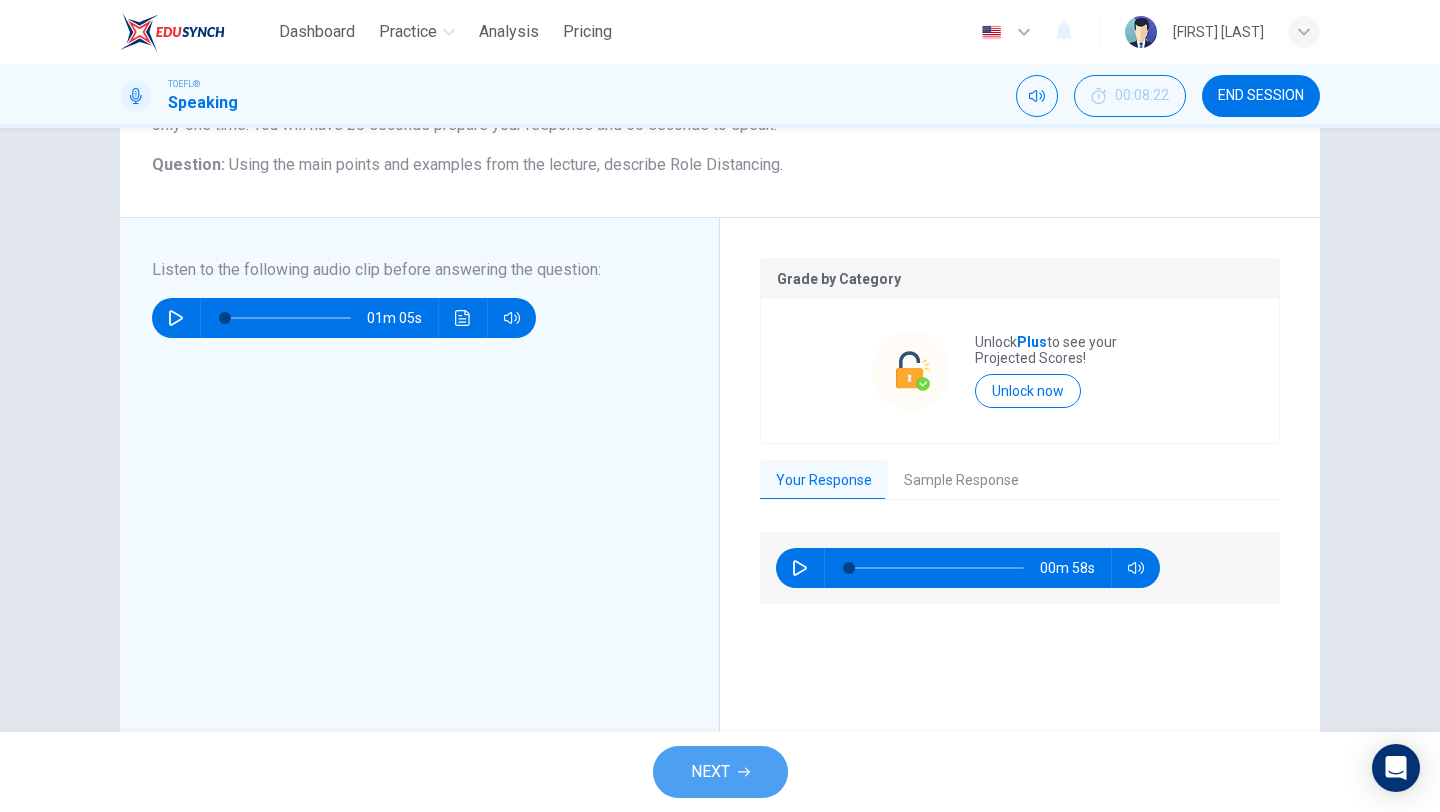 click on "NEXT" at bounding box center [720, 772] 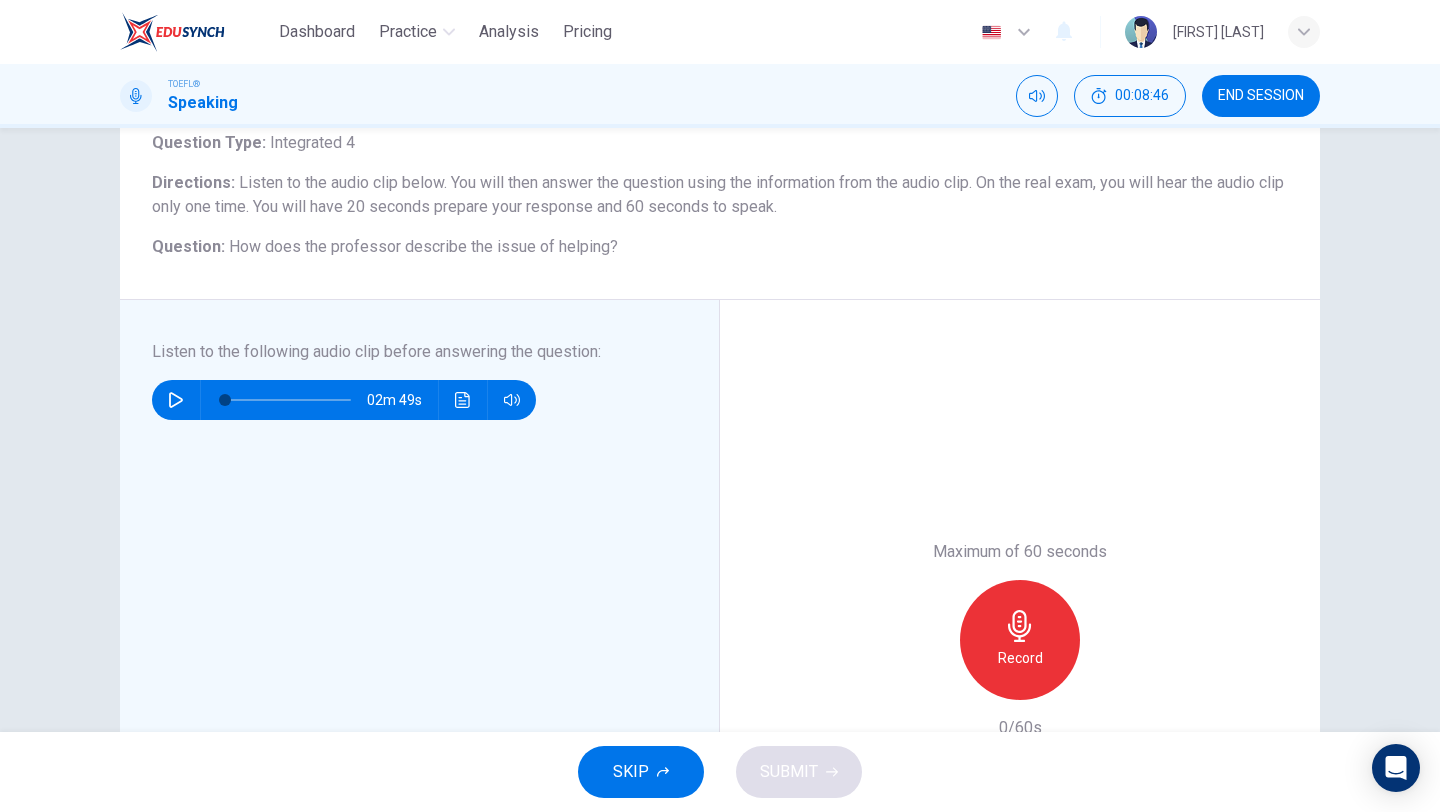 scroll, scrollTop: 135, scrollLeft: 0, axis: vertical 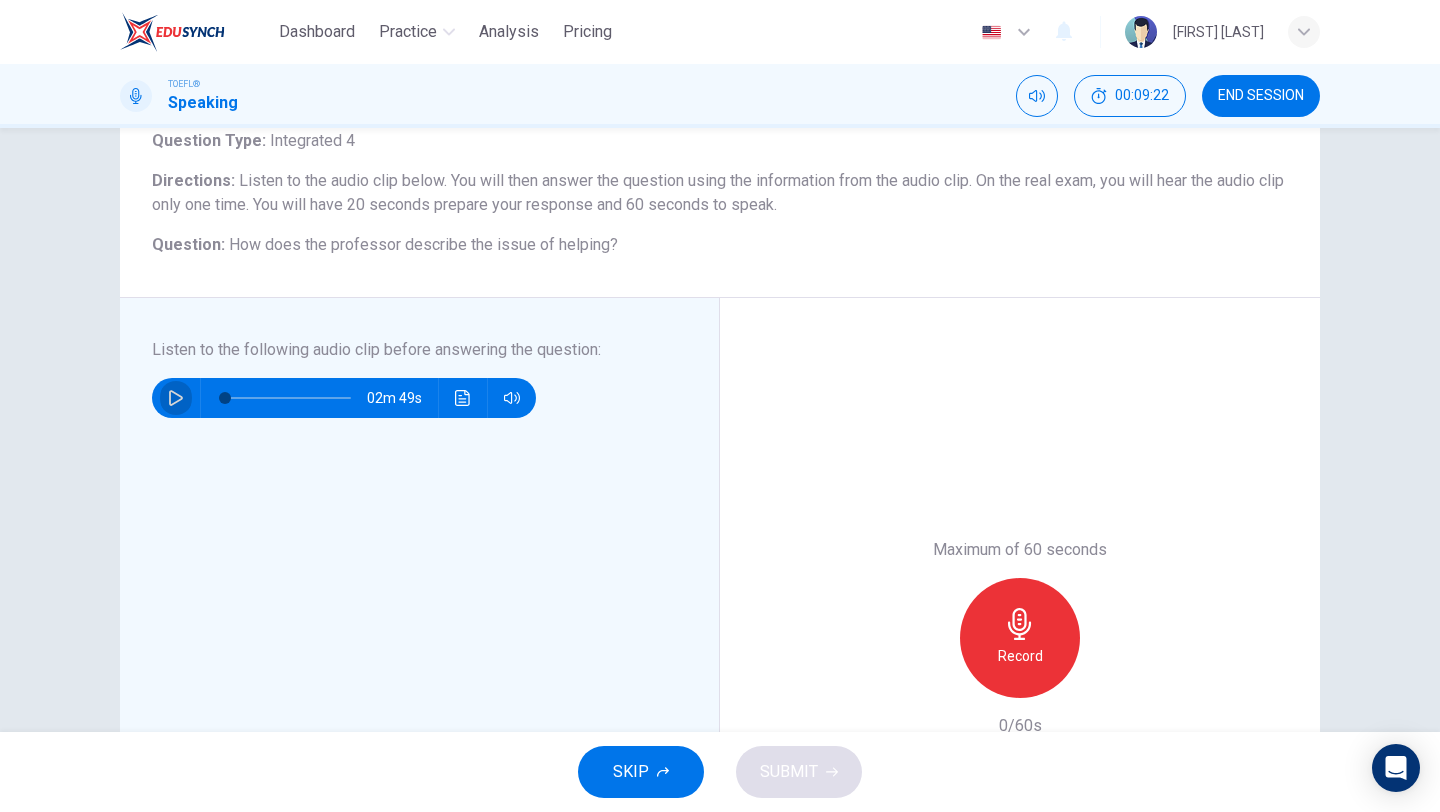 click 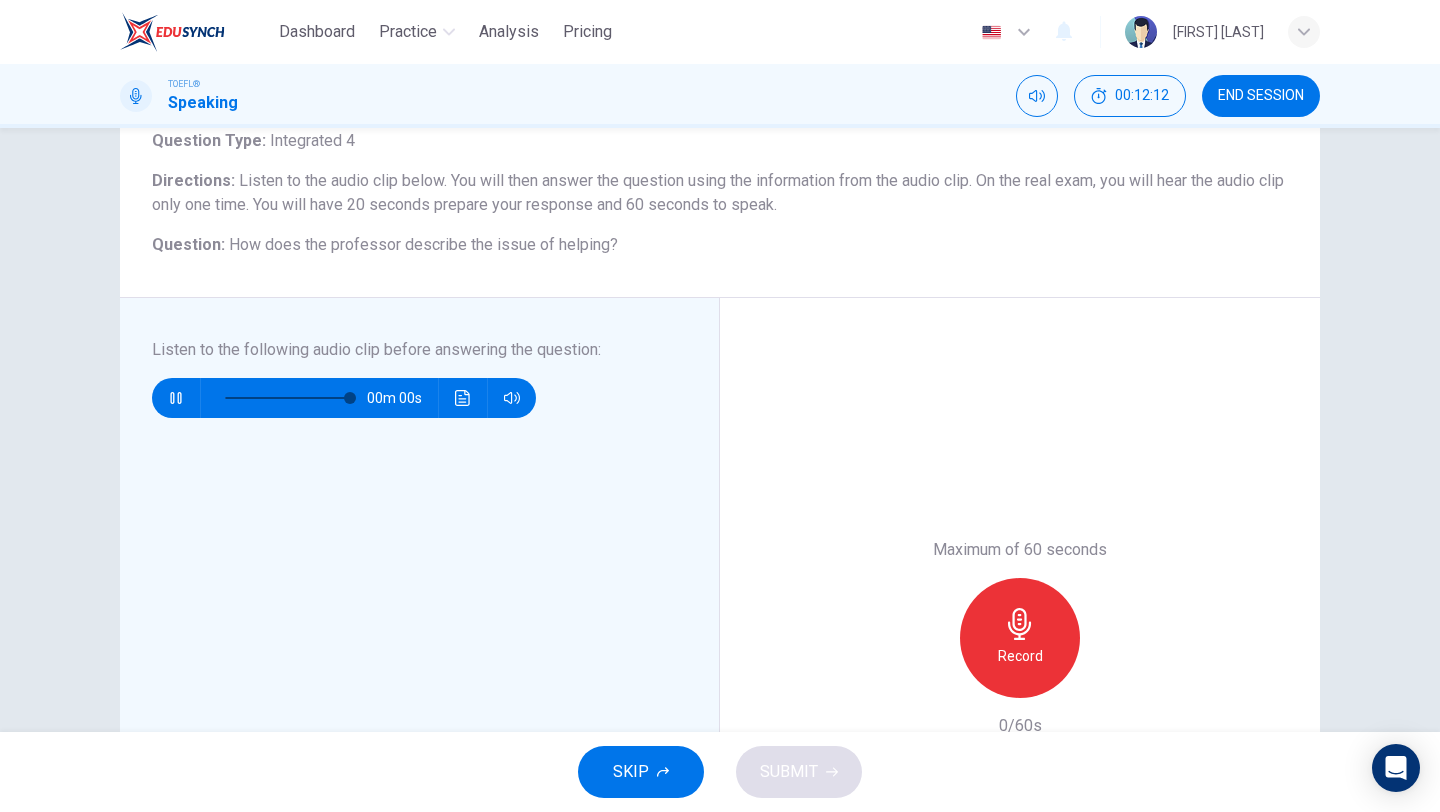 type on "0" 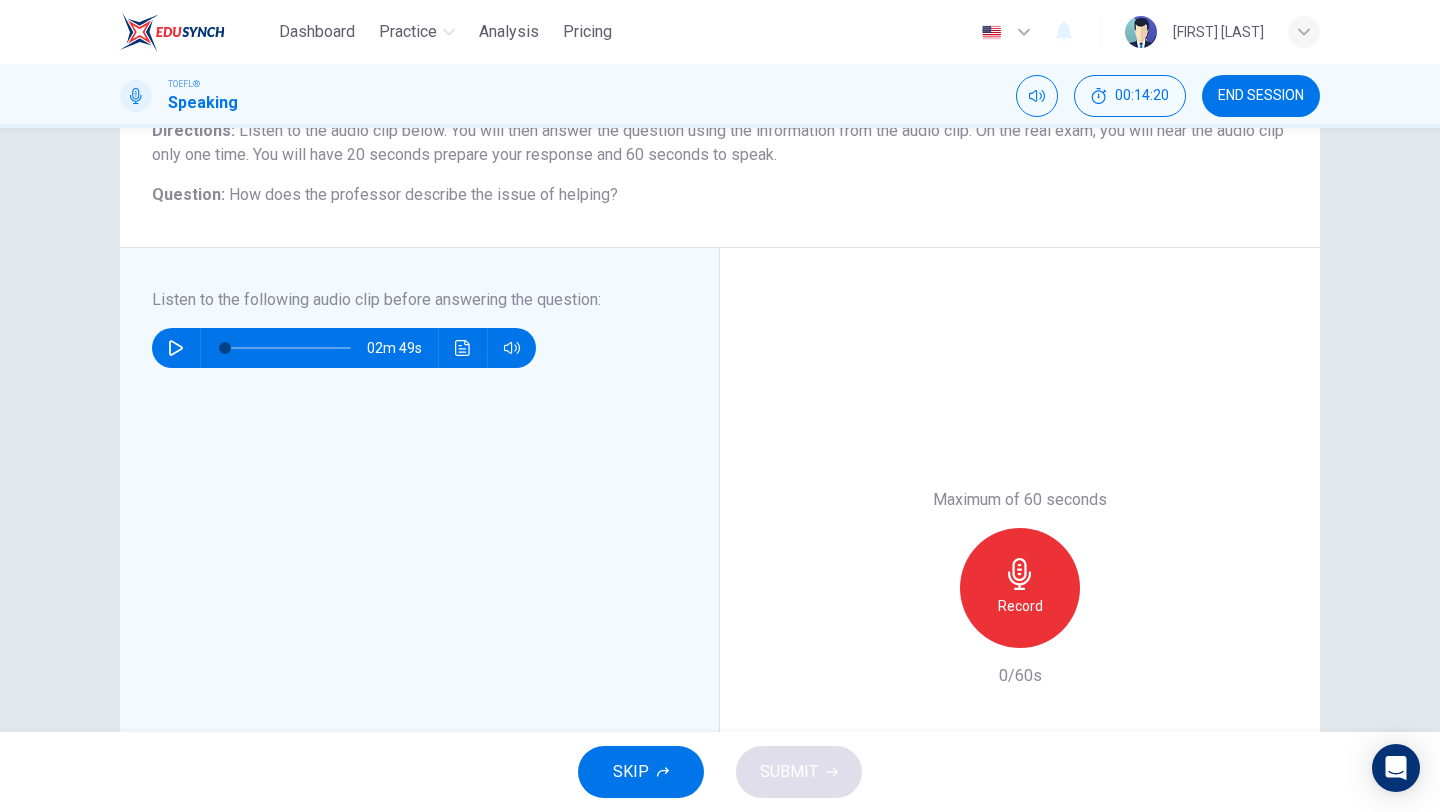 scroll, scrollTop: 188, scrollLeft: 0, axis: vertical 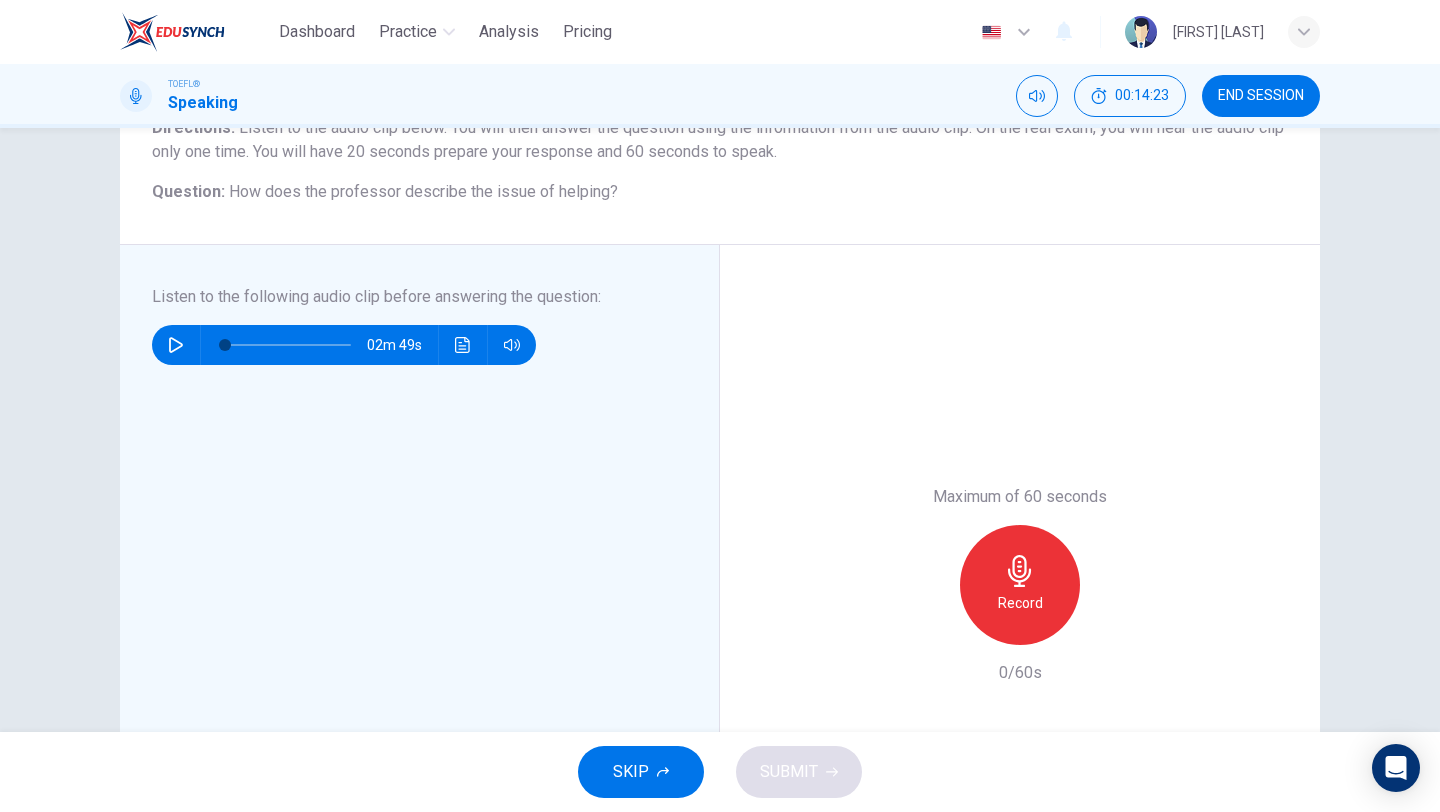 click 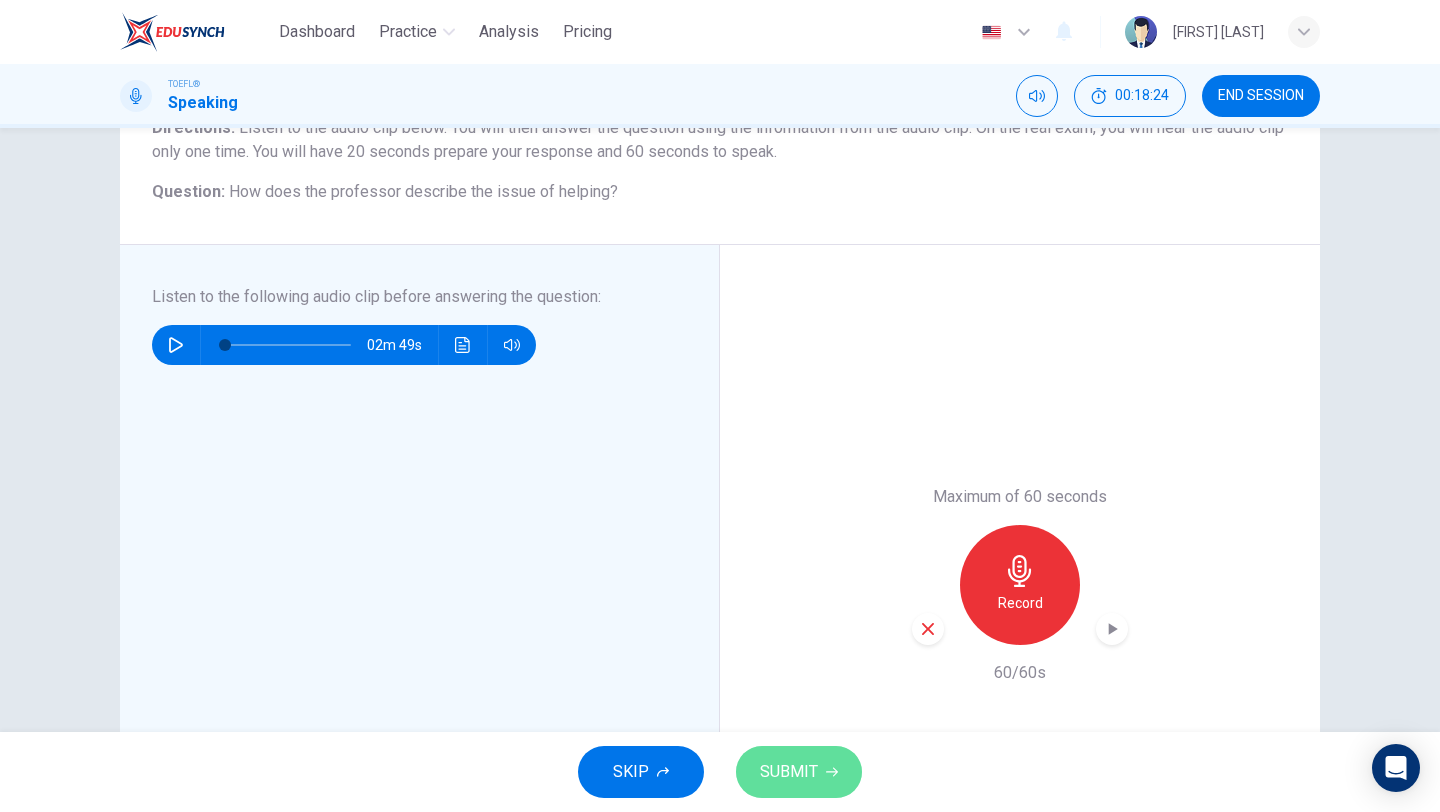 click on "SUBMIT" at bounding box center [789, 772] 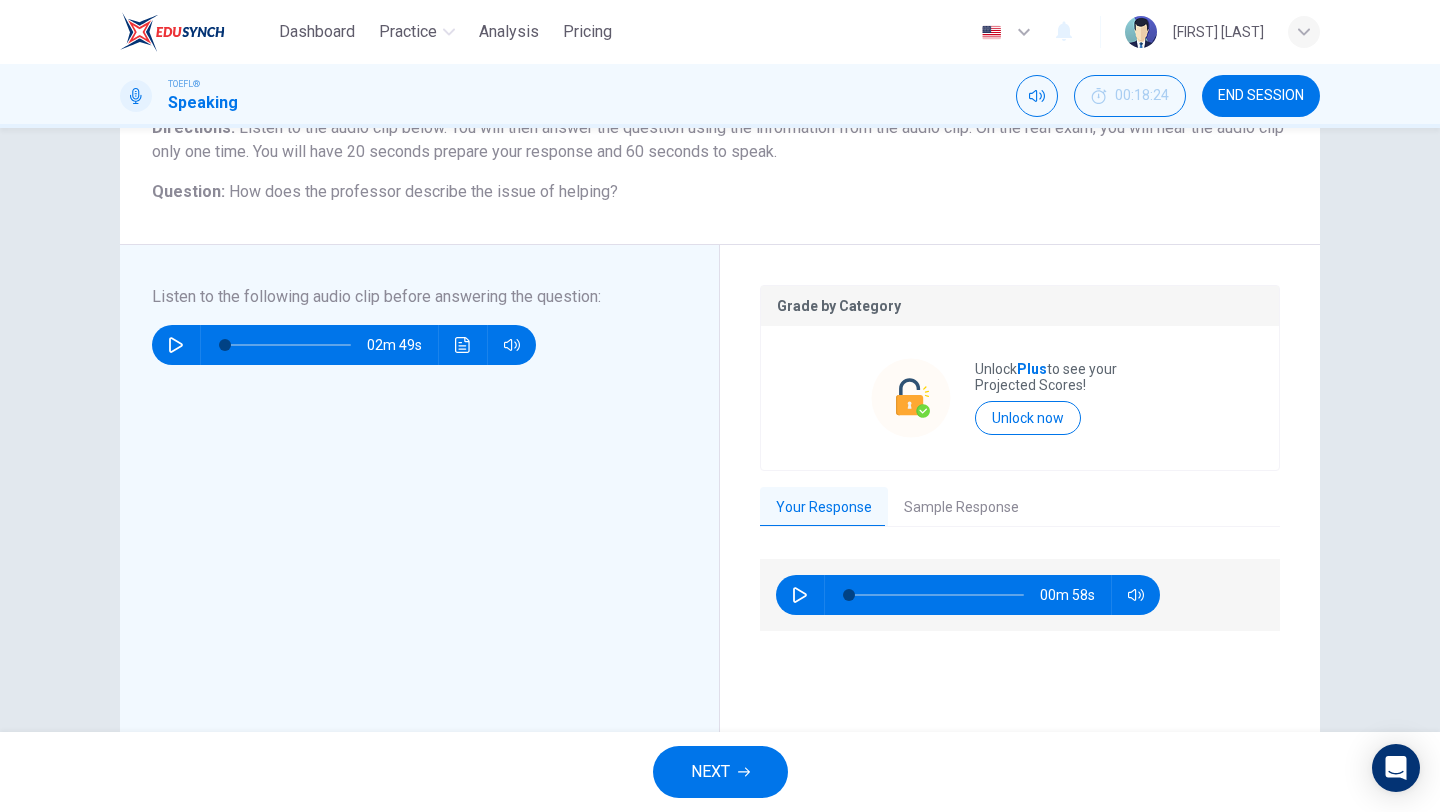 click 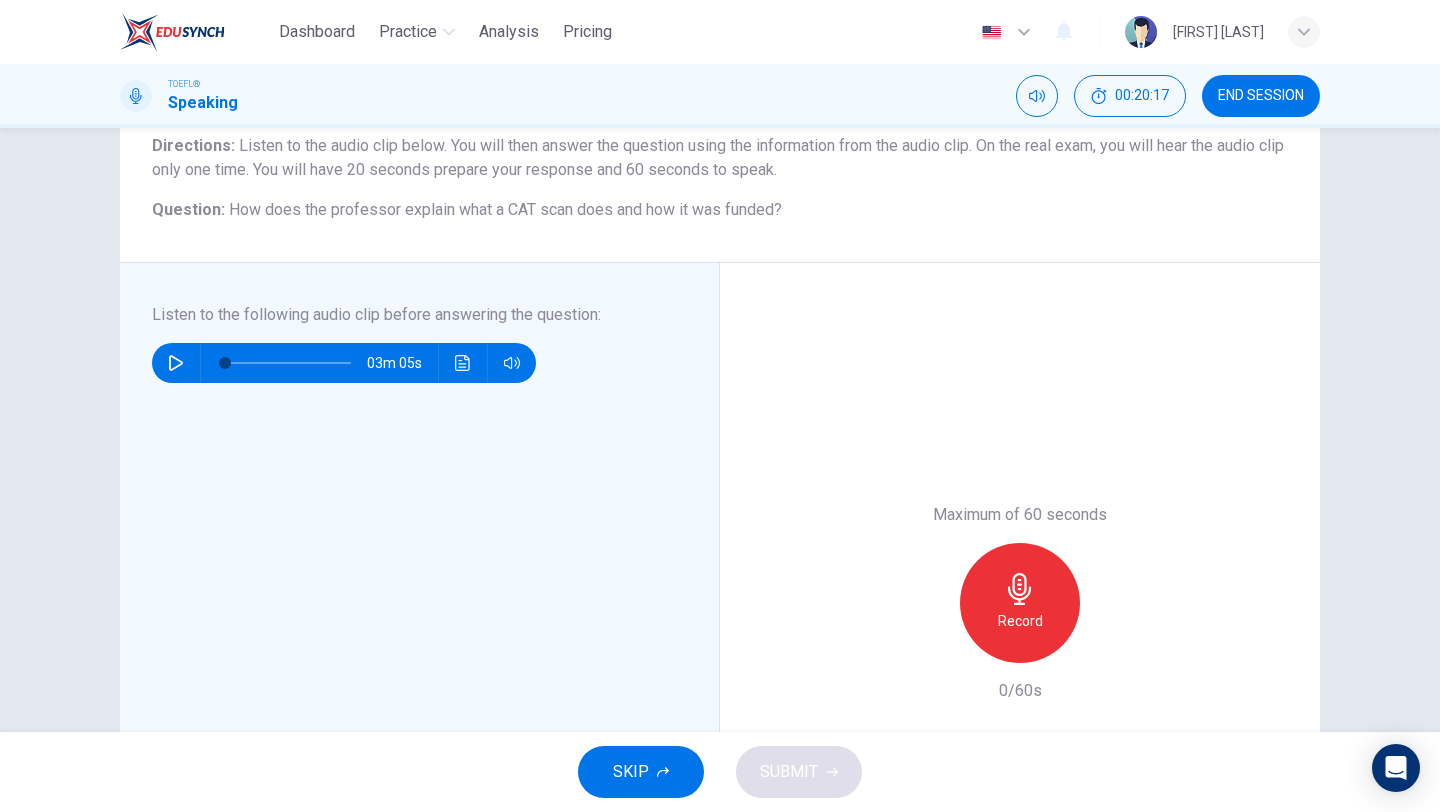 scroll, scrollTop: 176, scrollLeft: 0, axis: vertical 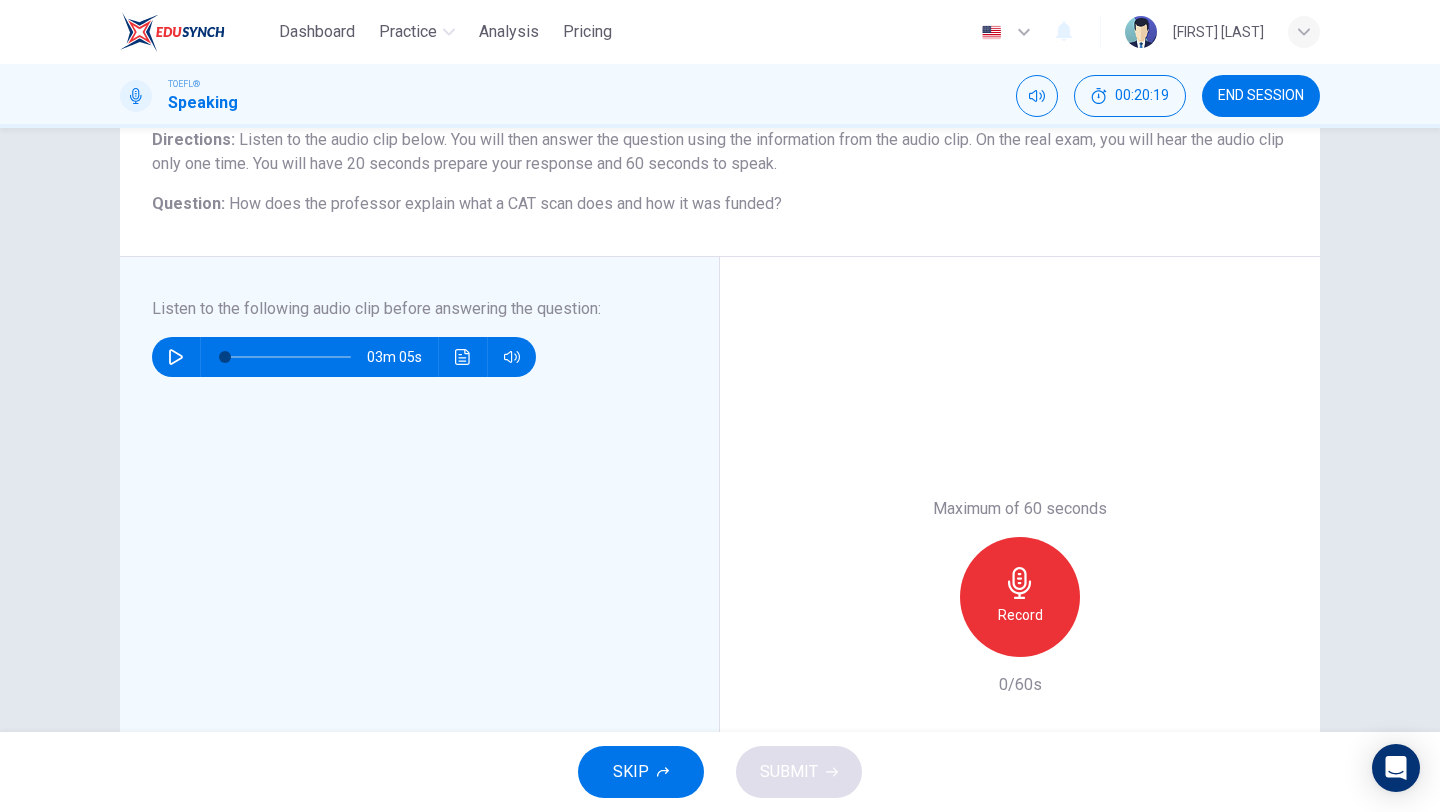 click 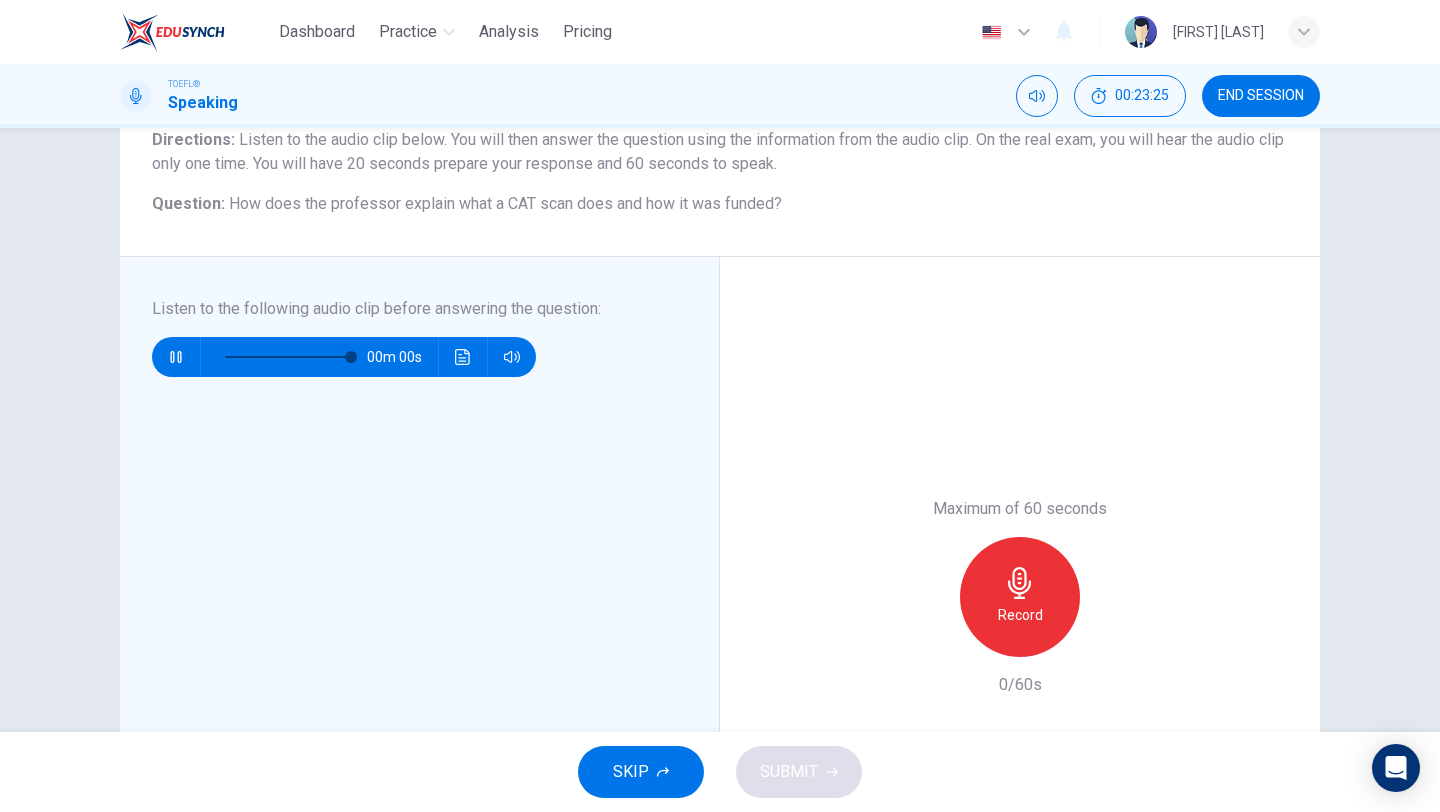 type on "0" 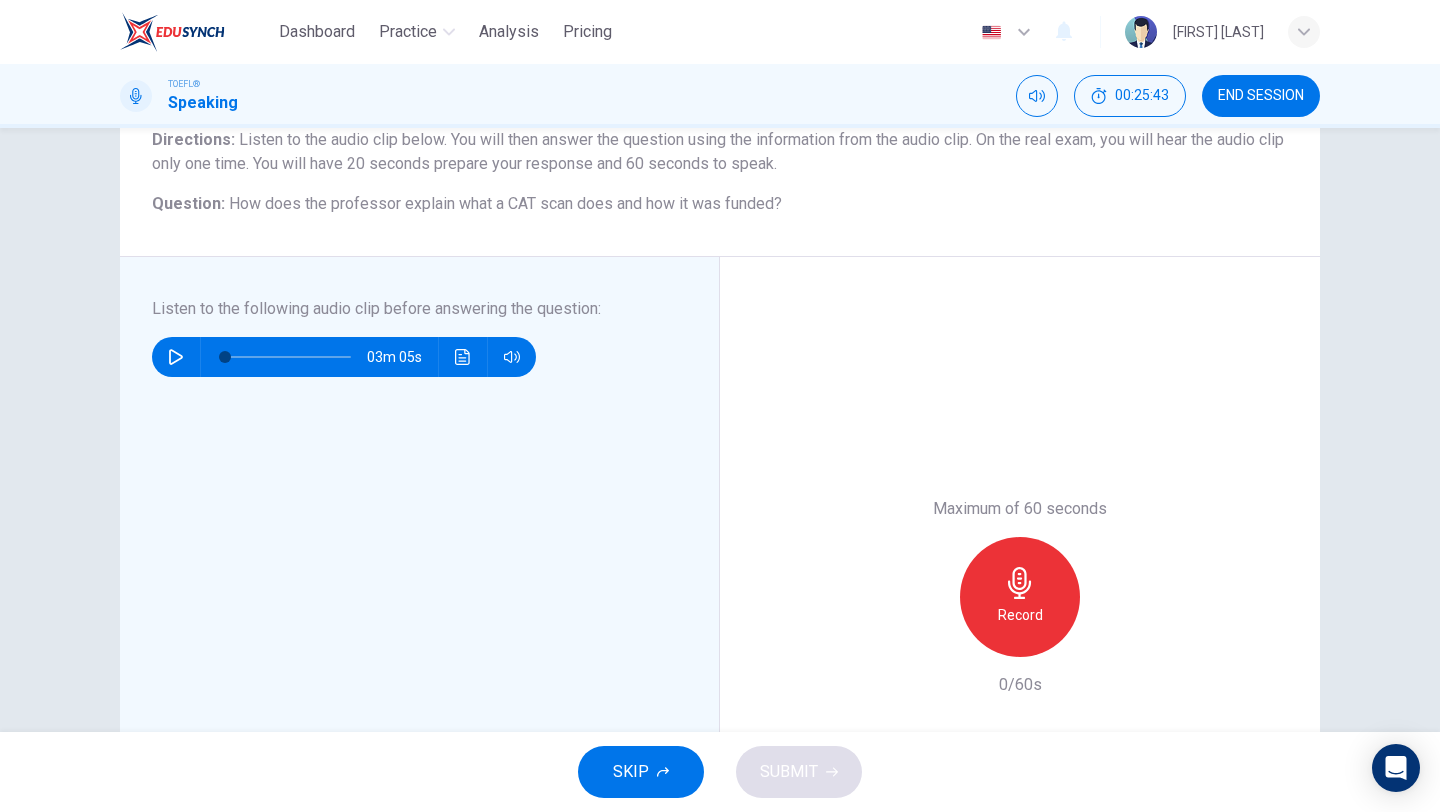 scroll, scrollTop: 180, scrollLeft: 0, axis: vertical 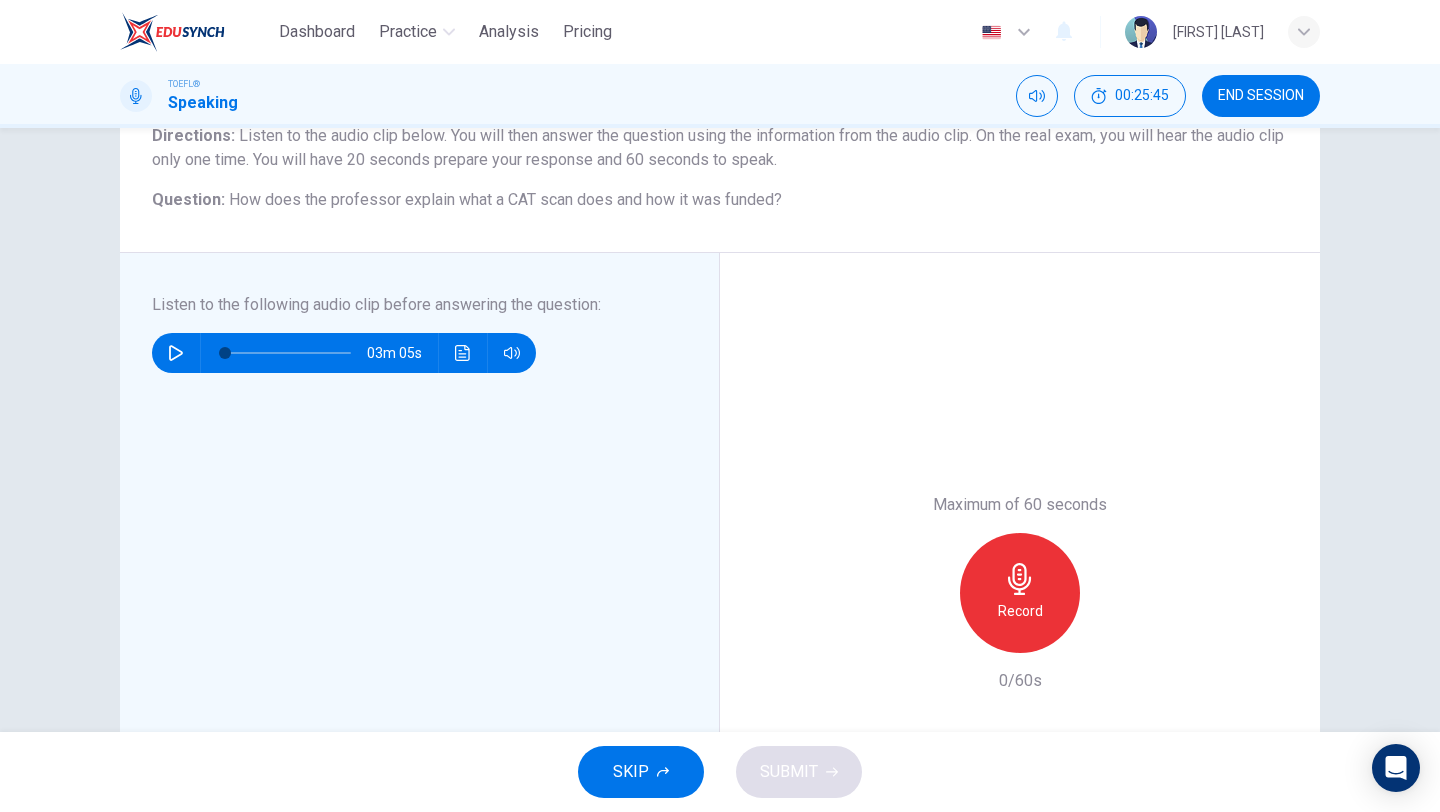click 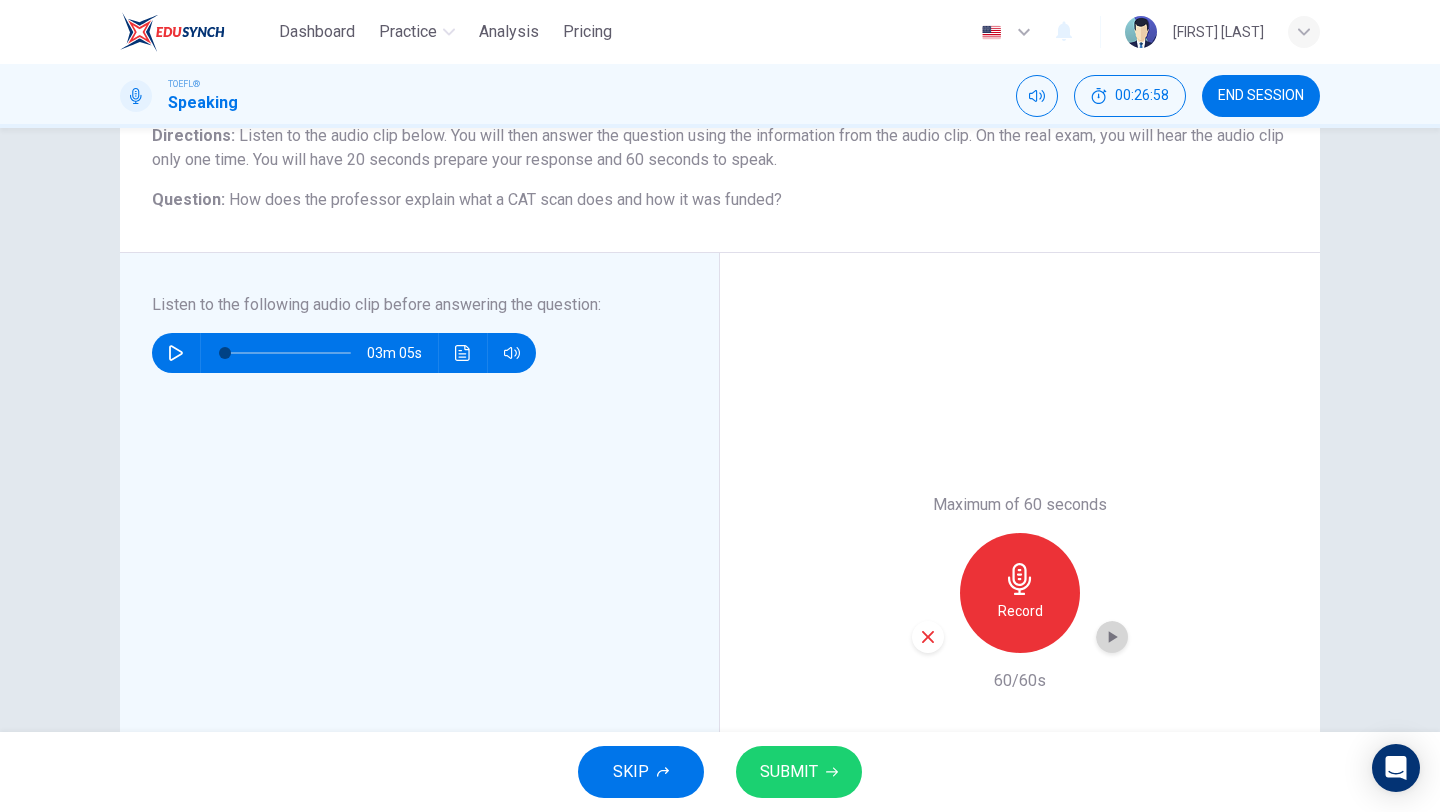 click 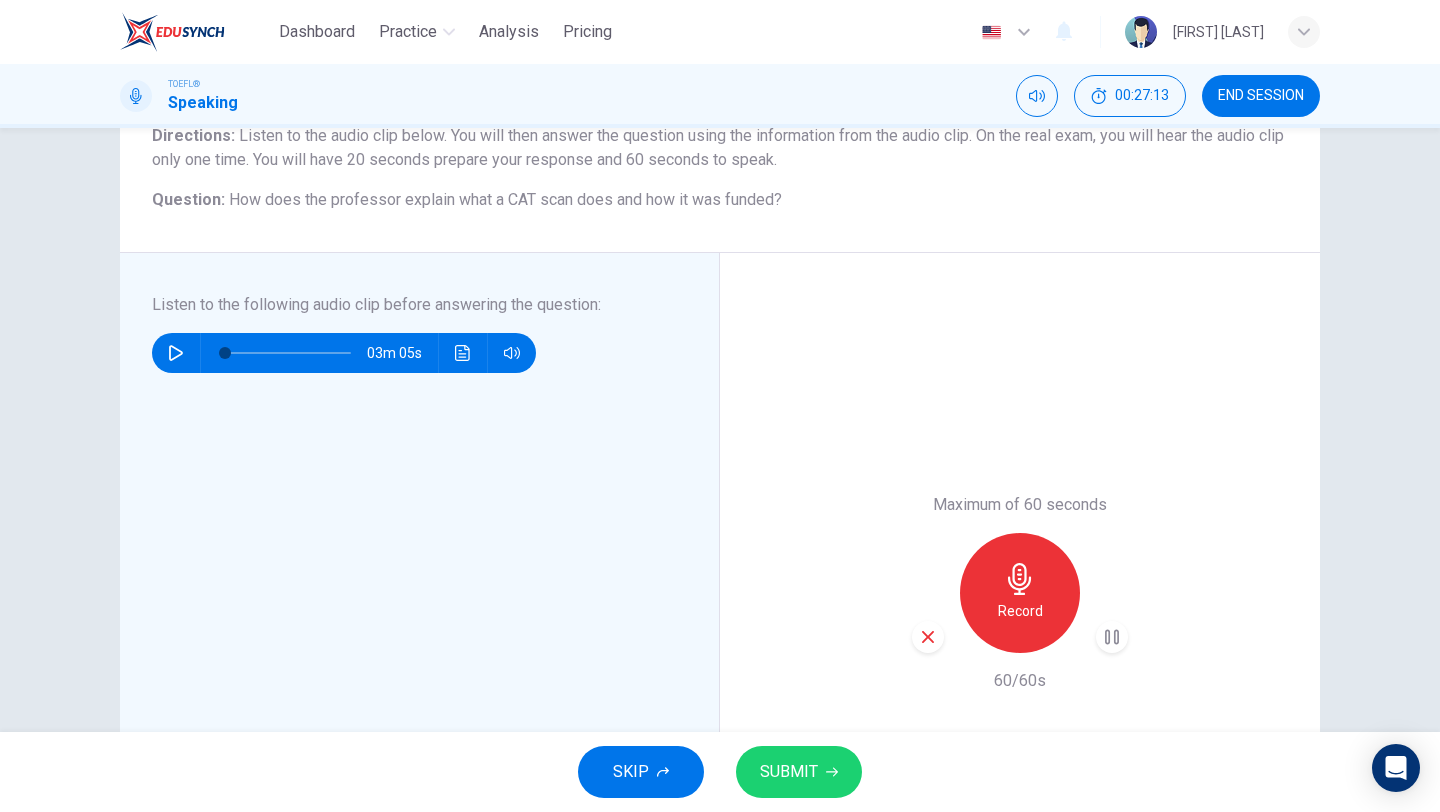 click 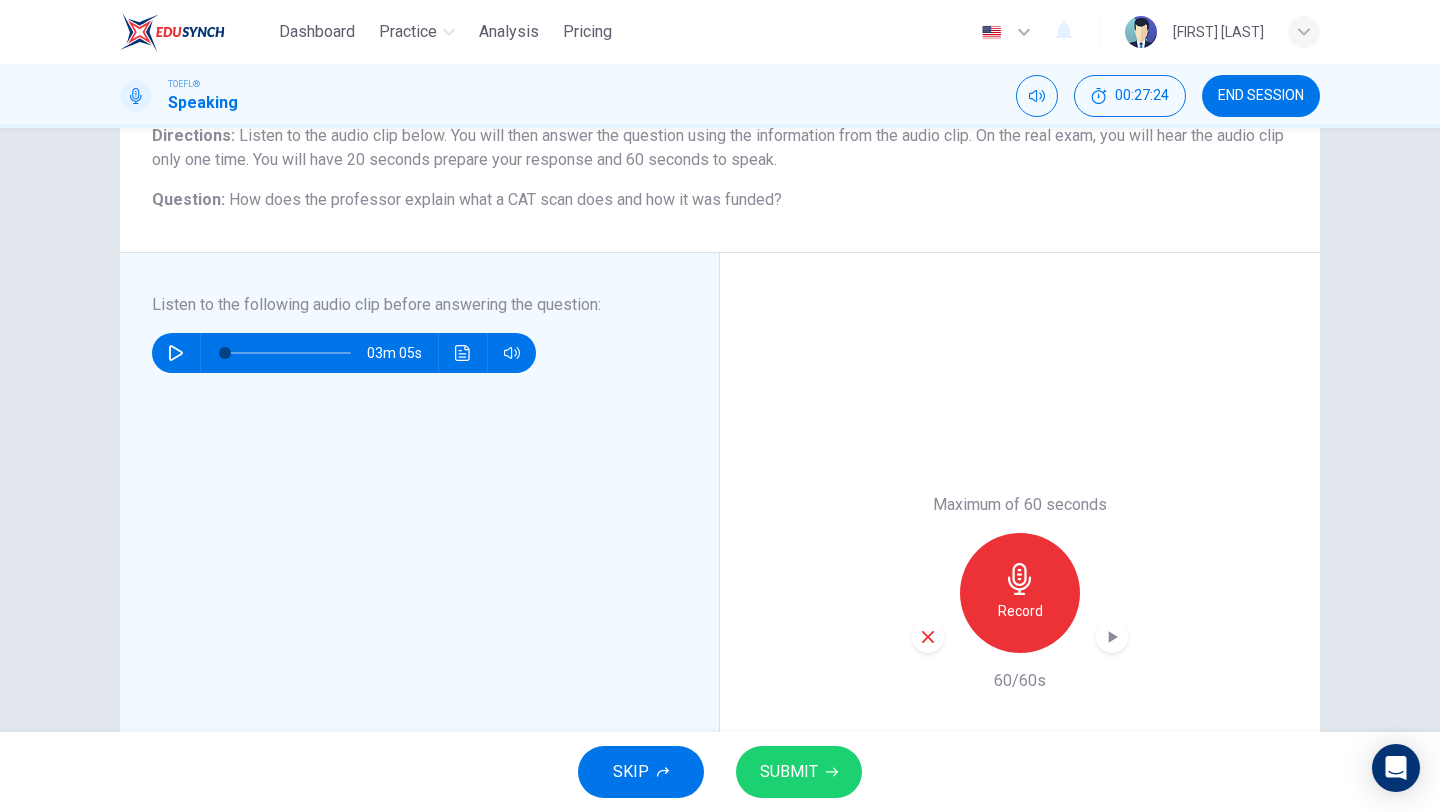 click 